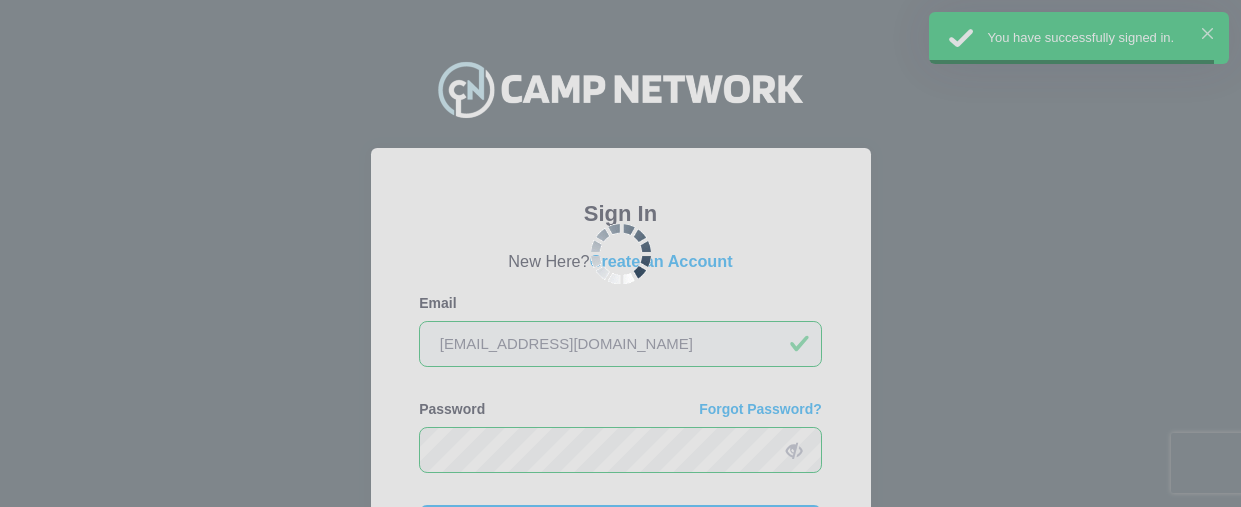 scroll, scrollTop: 203, scrollLeft: 0, axis: vertical 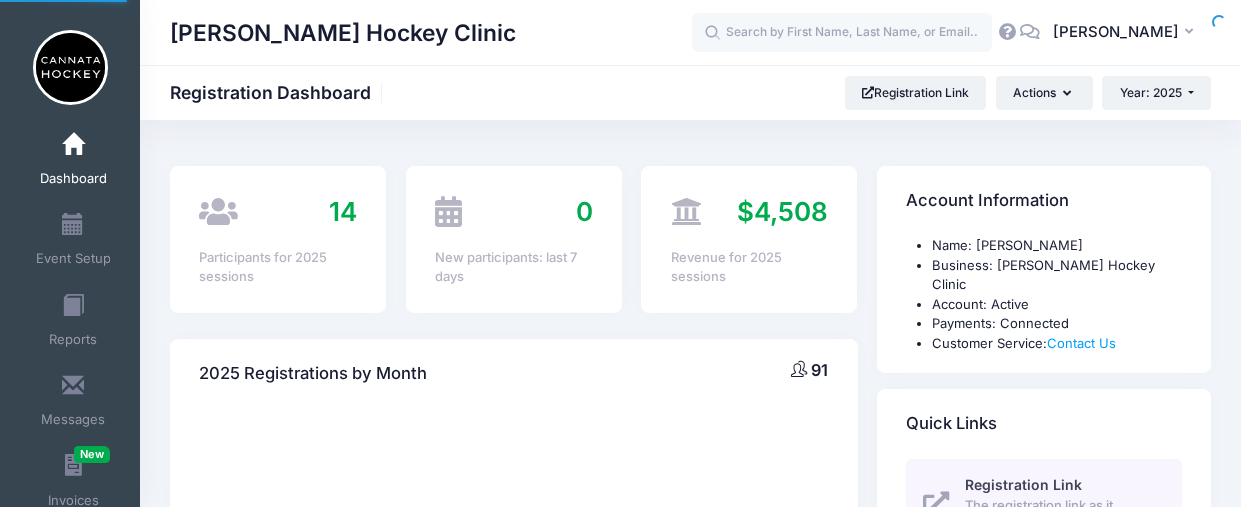 select 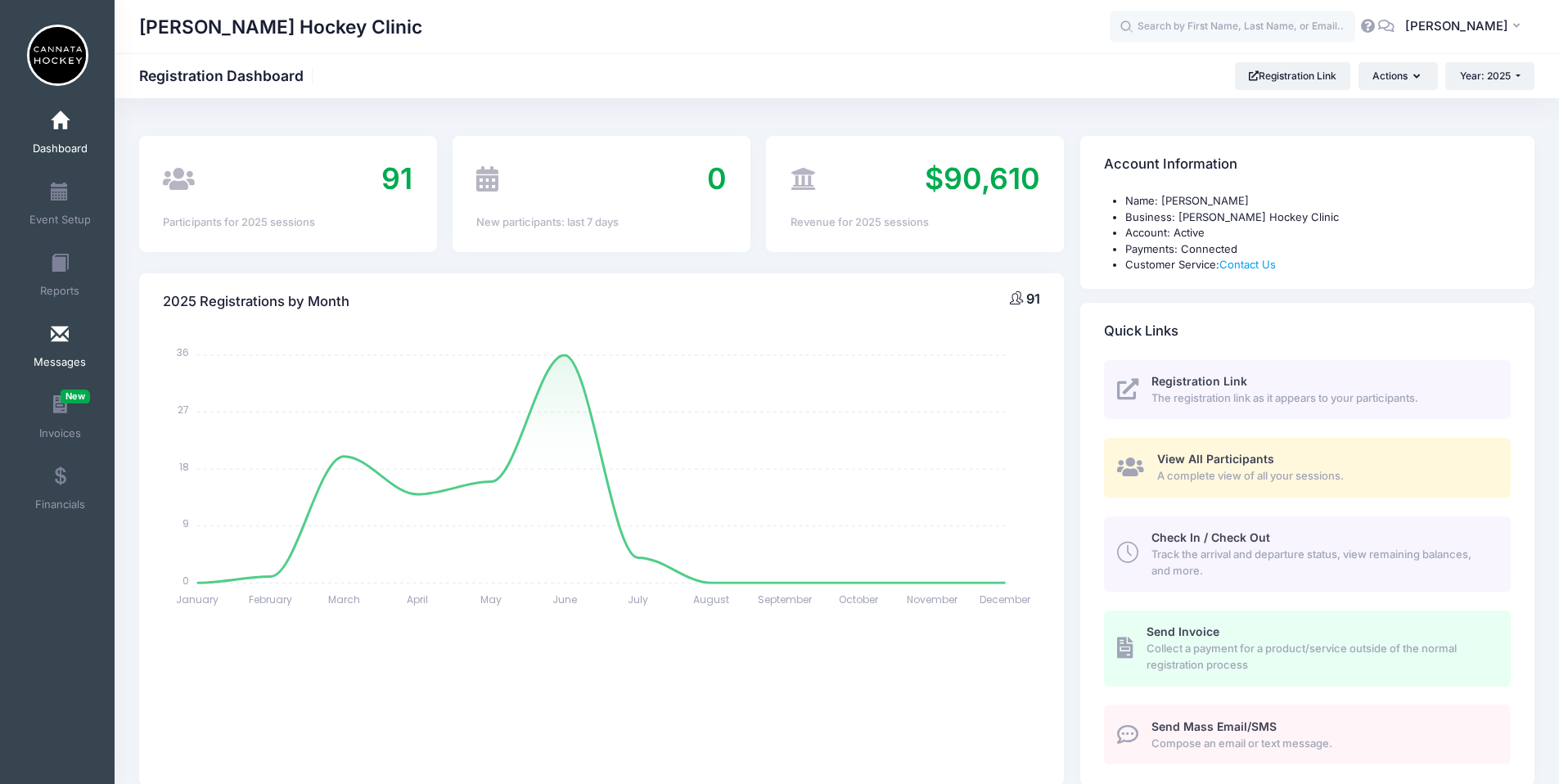 click at bounding box center (60, 335) 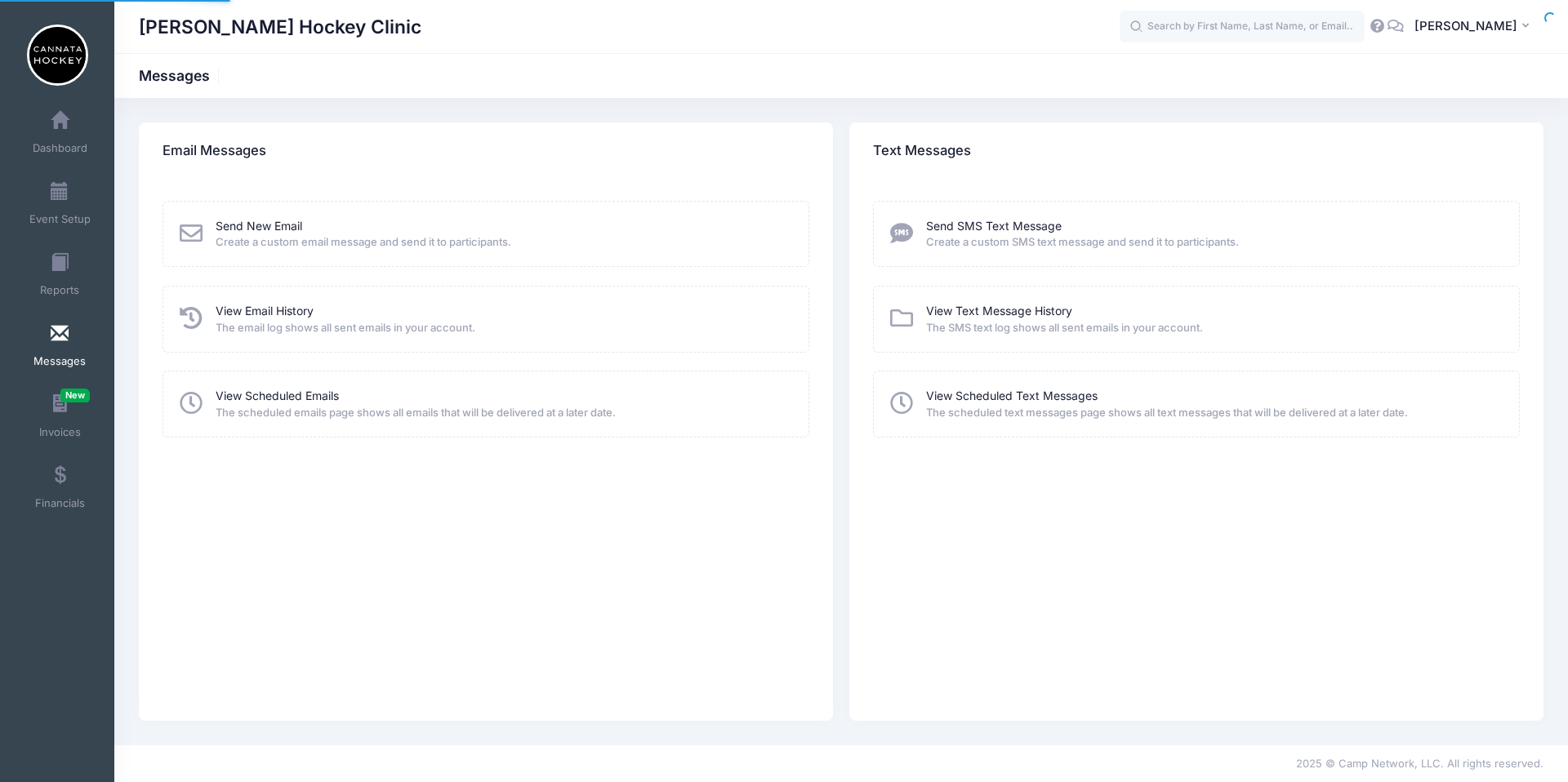 scroll, scrollTop: 0, scrollLeft: 0, axis: both 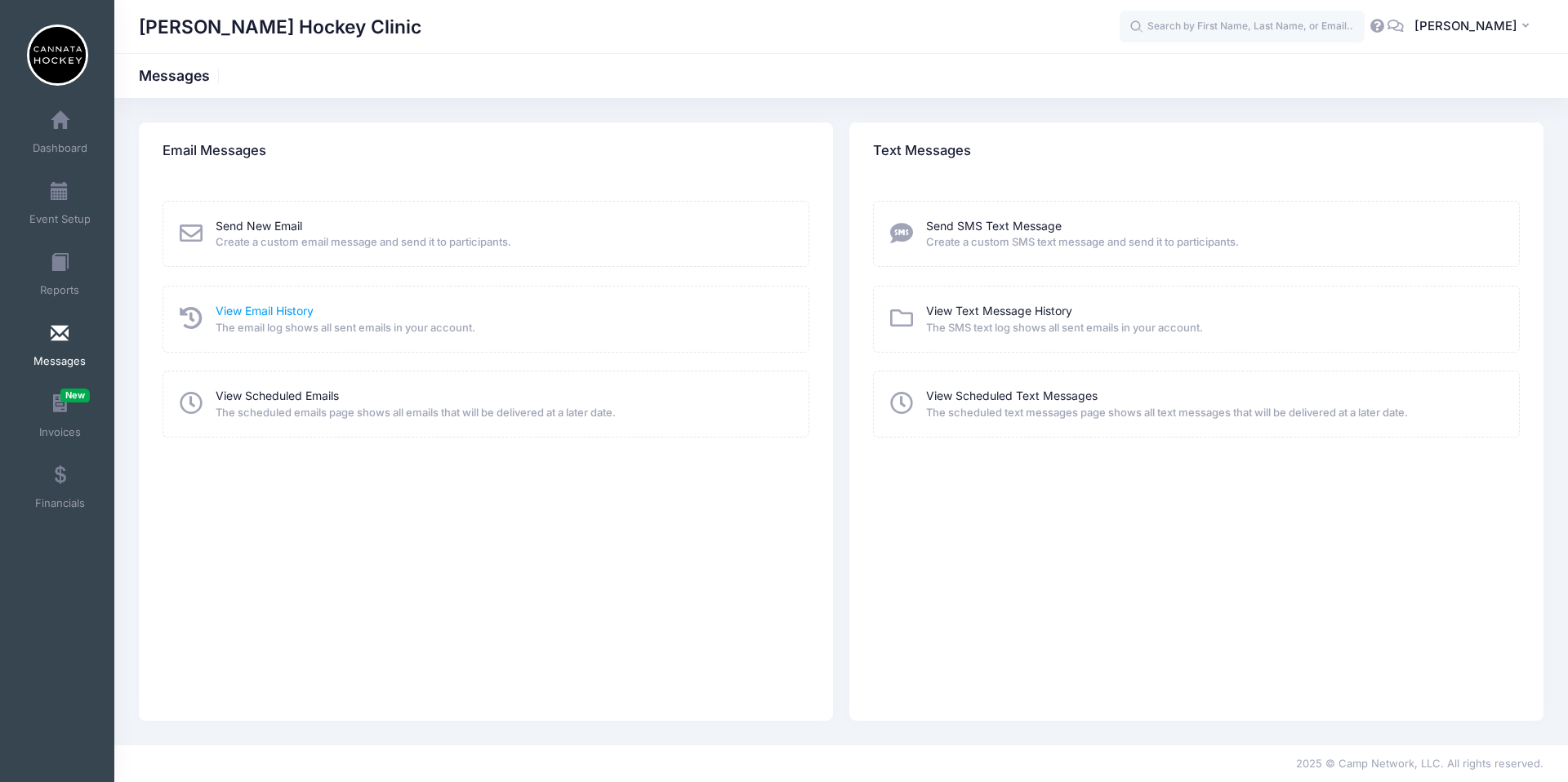 click on "View Email History" at bounding box center (265, 310) 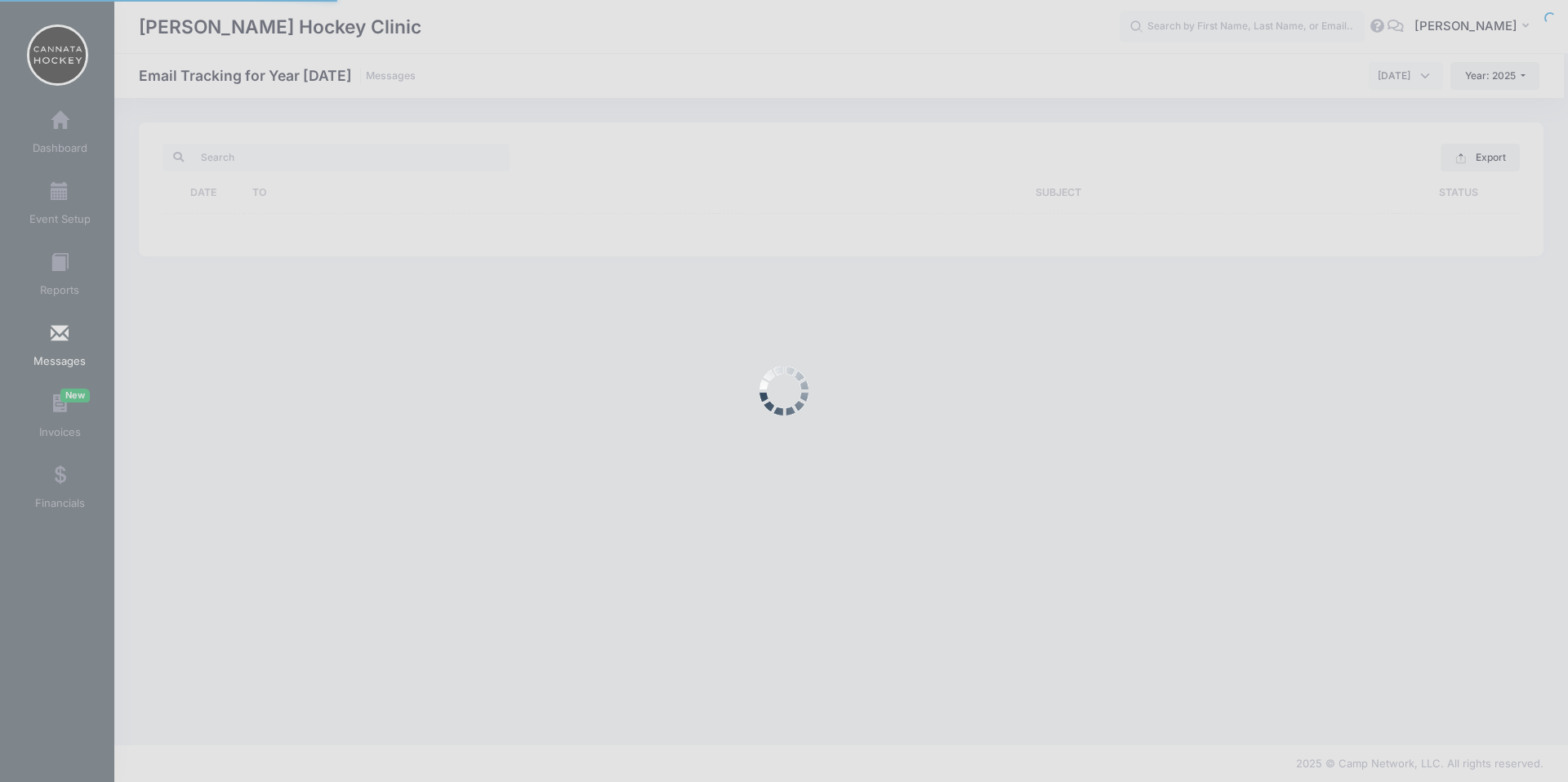 scroll, scrollTop: 0, scrollLeft: 0, axis: both 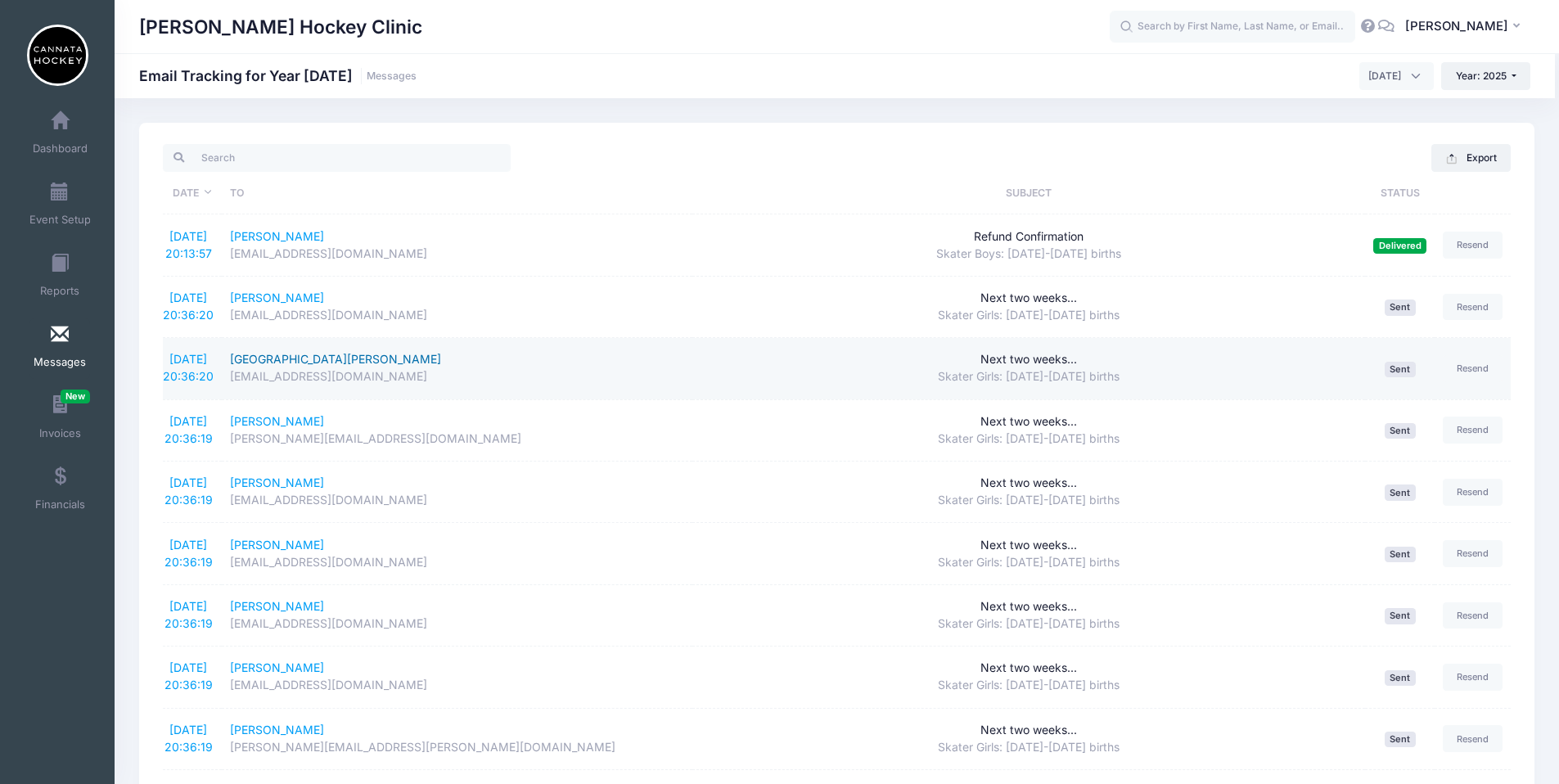 click on "Isla Tanguay" at bounding box center [457, 359] 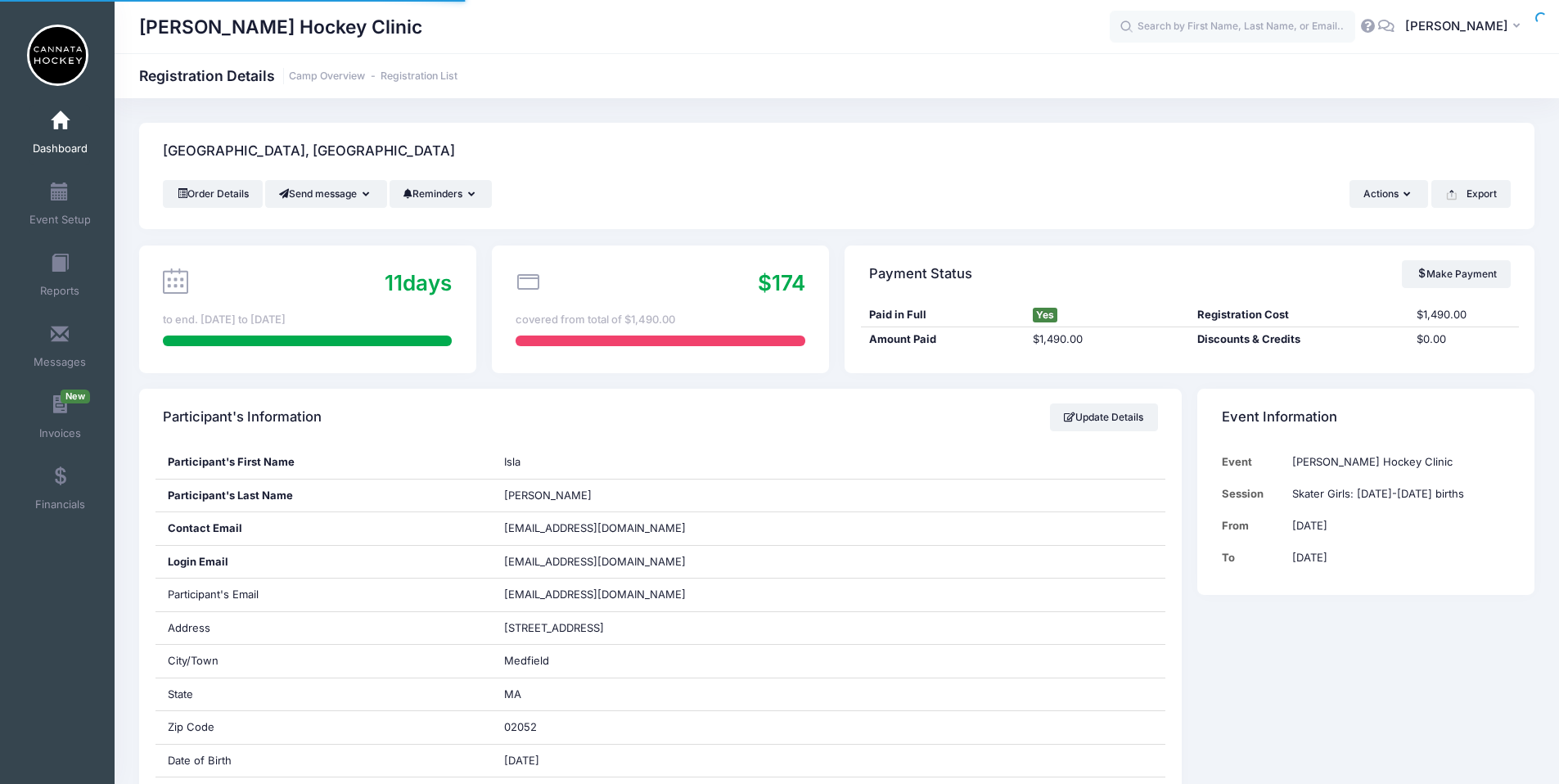 scroll, scrollTop: 0, scrollLeft: 0, axis: both 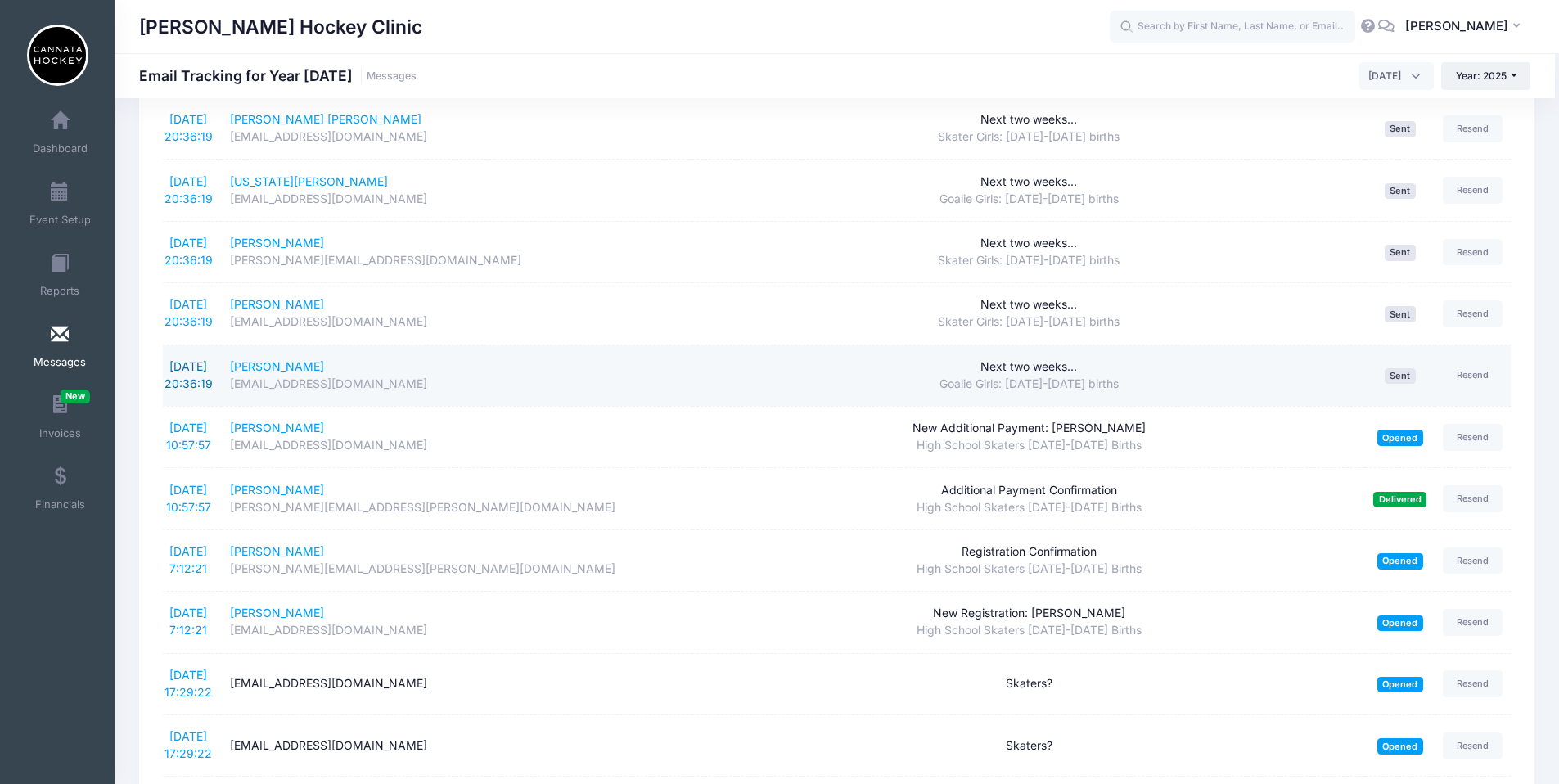 click on "7/13/2025 20:36:19" at bounding box center [188, 375] 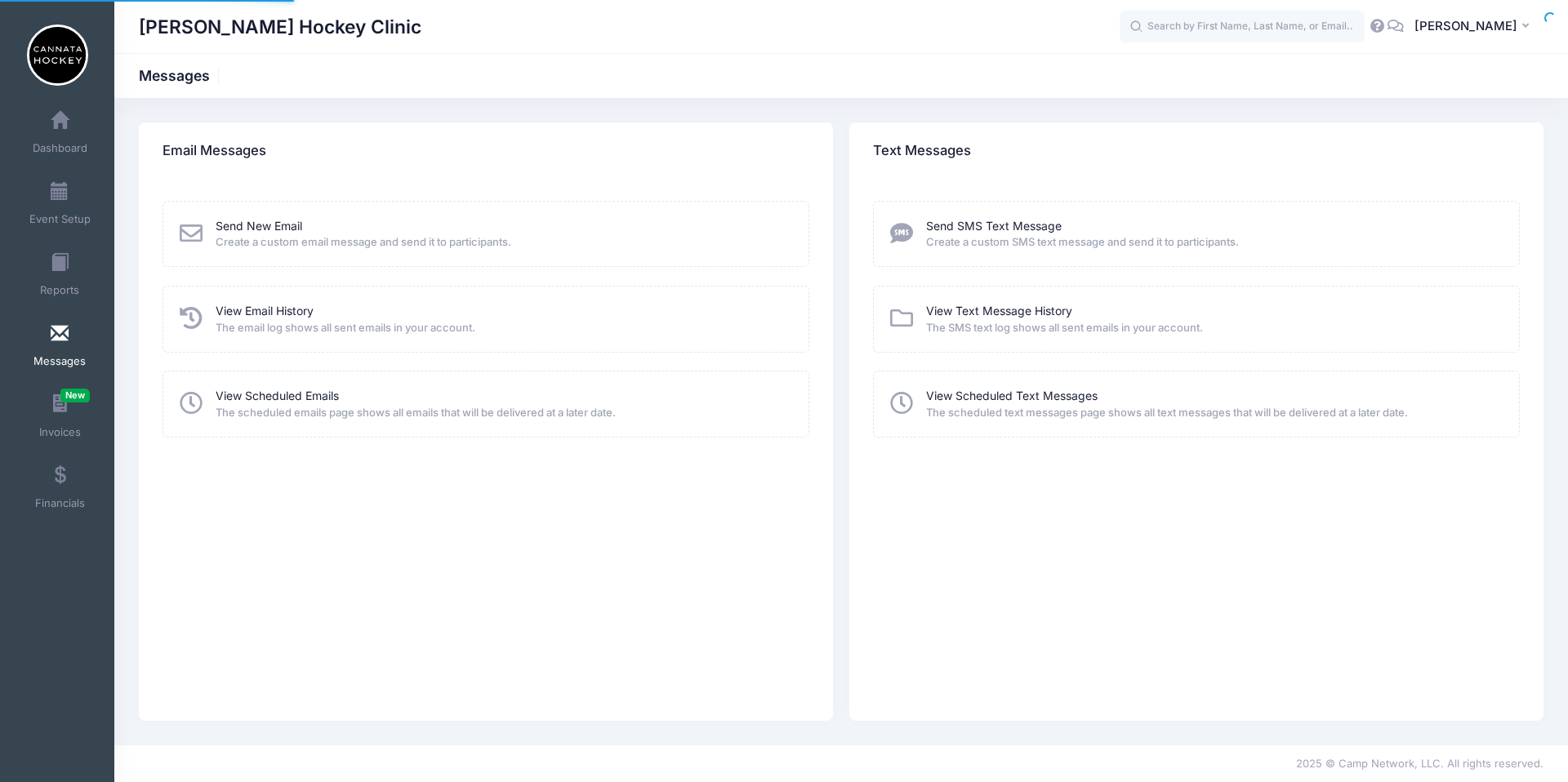 scroll, scrollTop: 0, scrollLeft: 0, axis: both 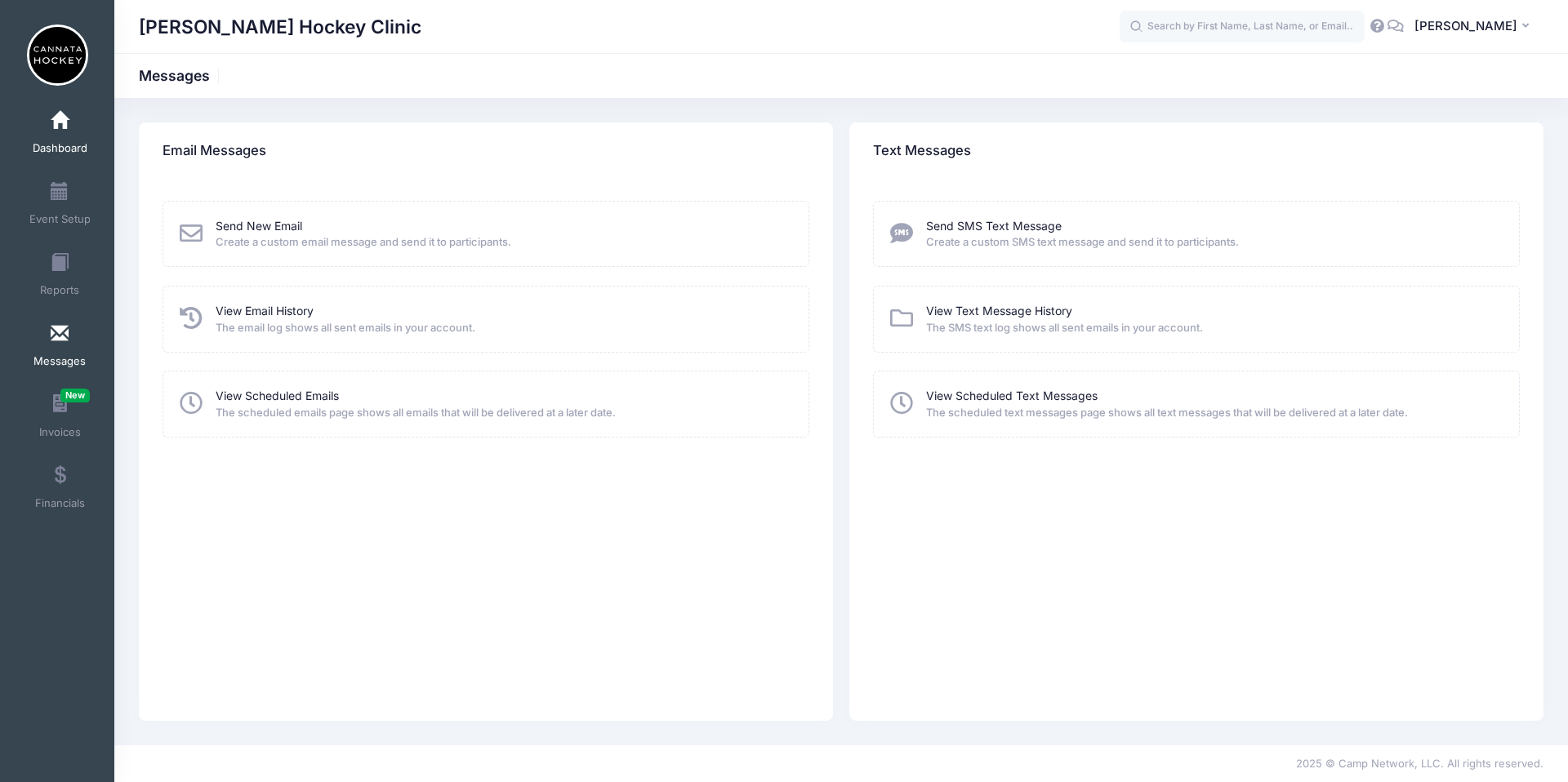 click at bounding box center [60, 121] 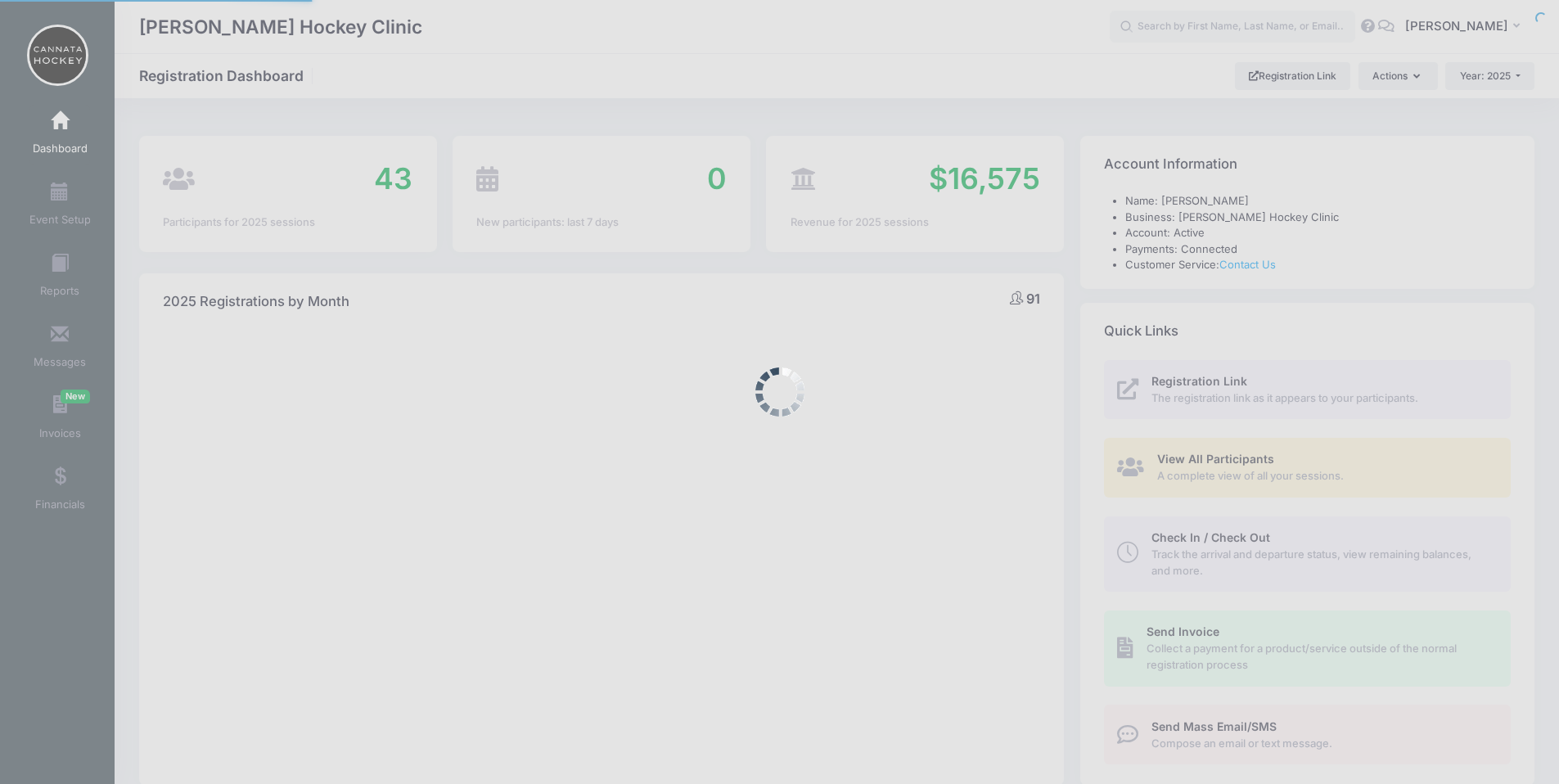 select 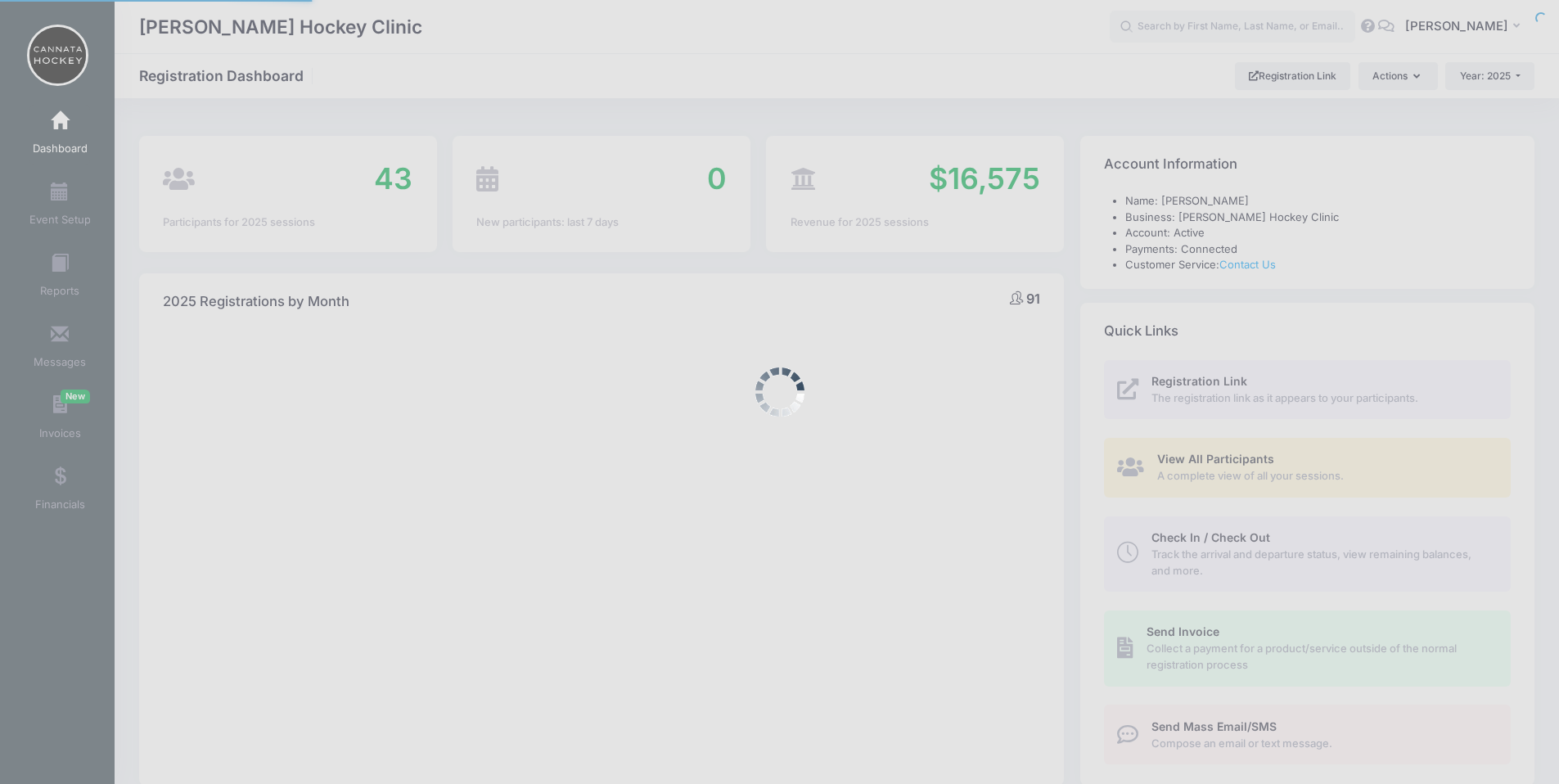 scroll, scrollTop: 0, scrollLeft: 0, axis: both 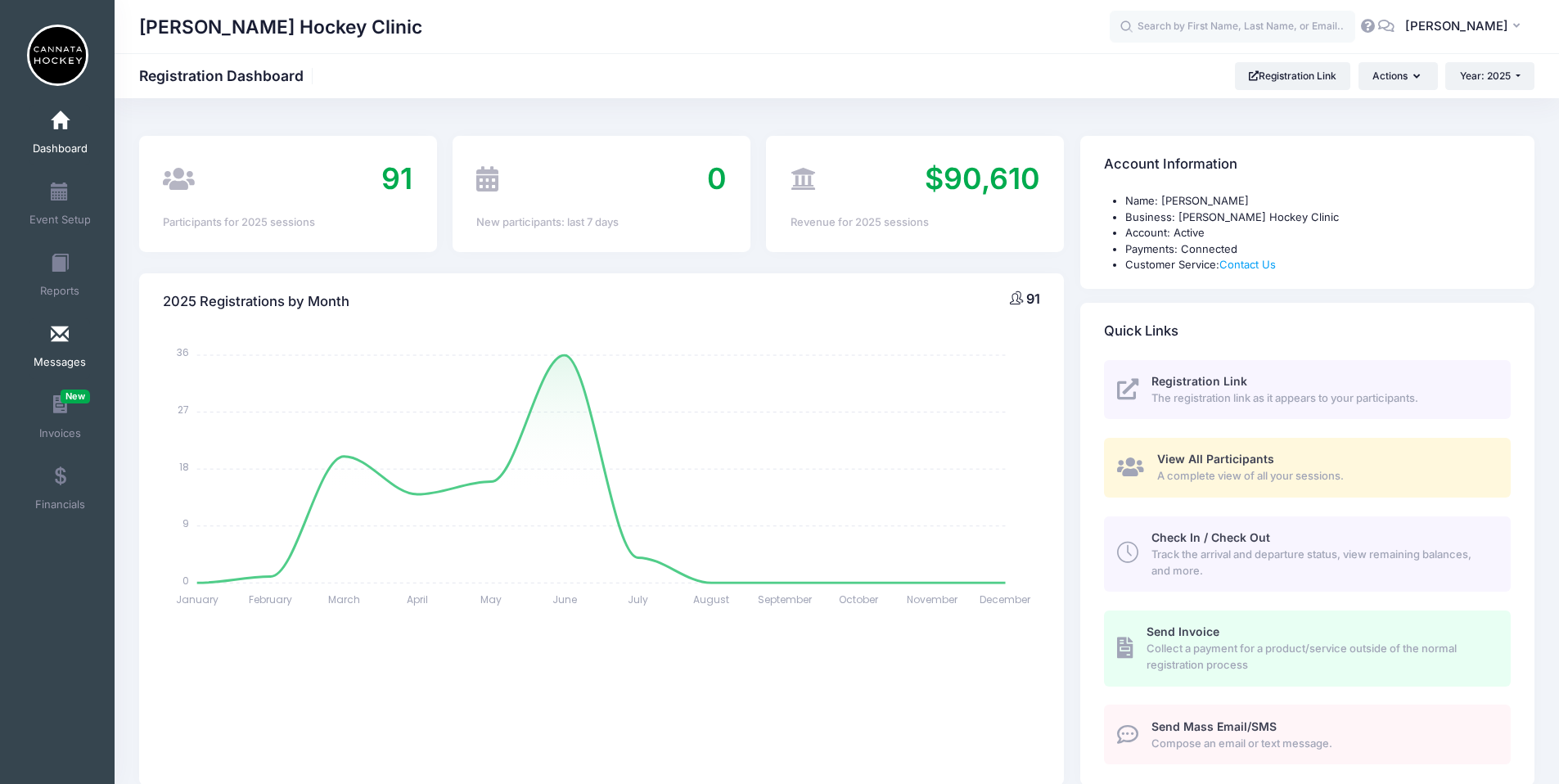 click at bounding box center [60, 335] 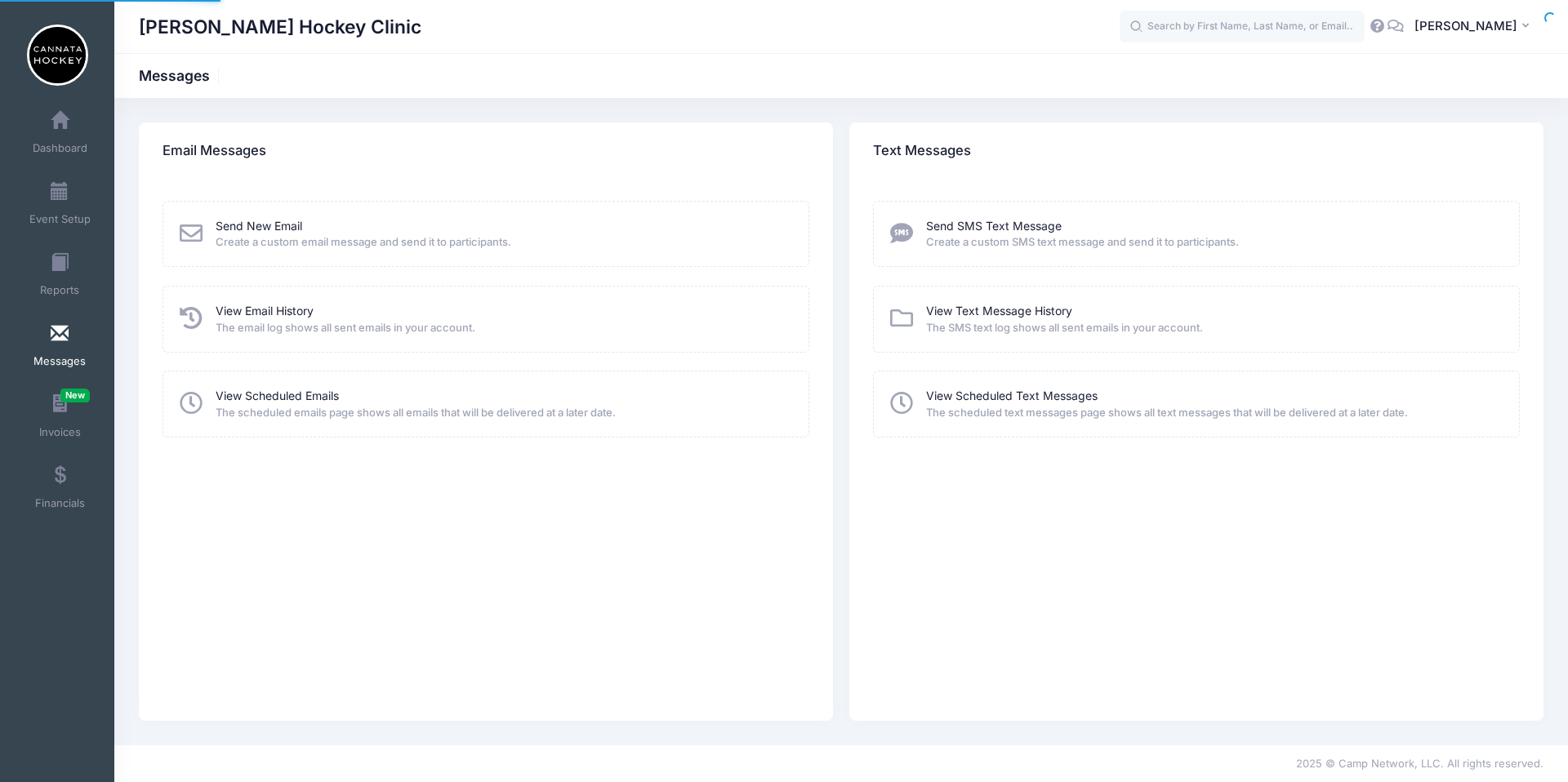 scroll, scrollTop: 0, scrollLeft: 0, axis: both 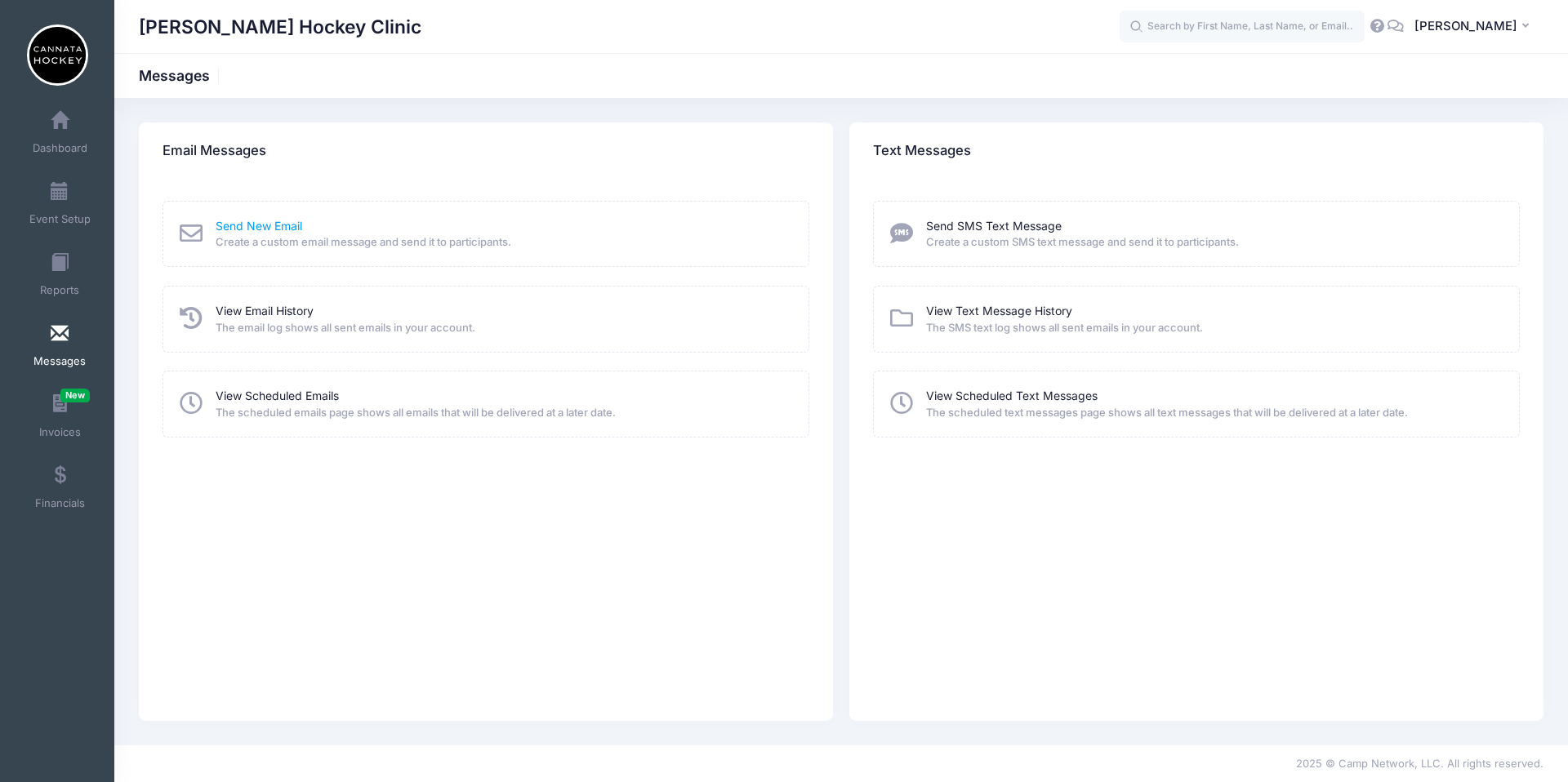click on "Send New Email" at bounding box center (259, 225) 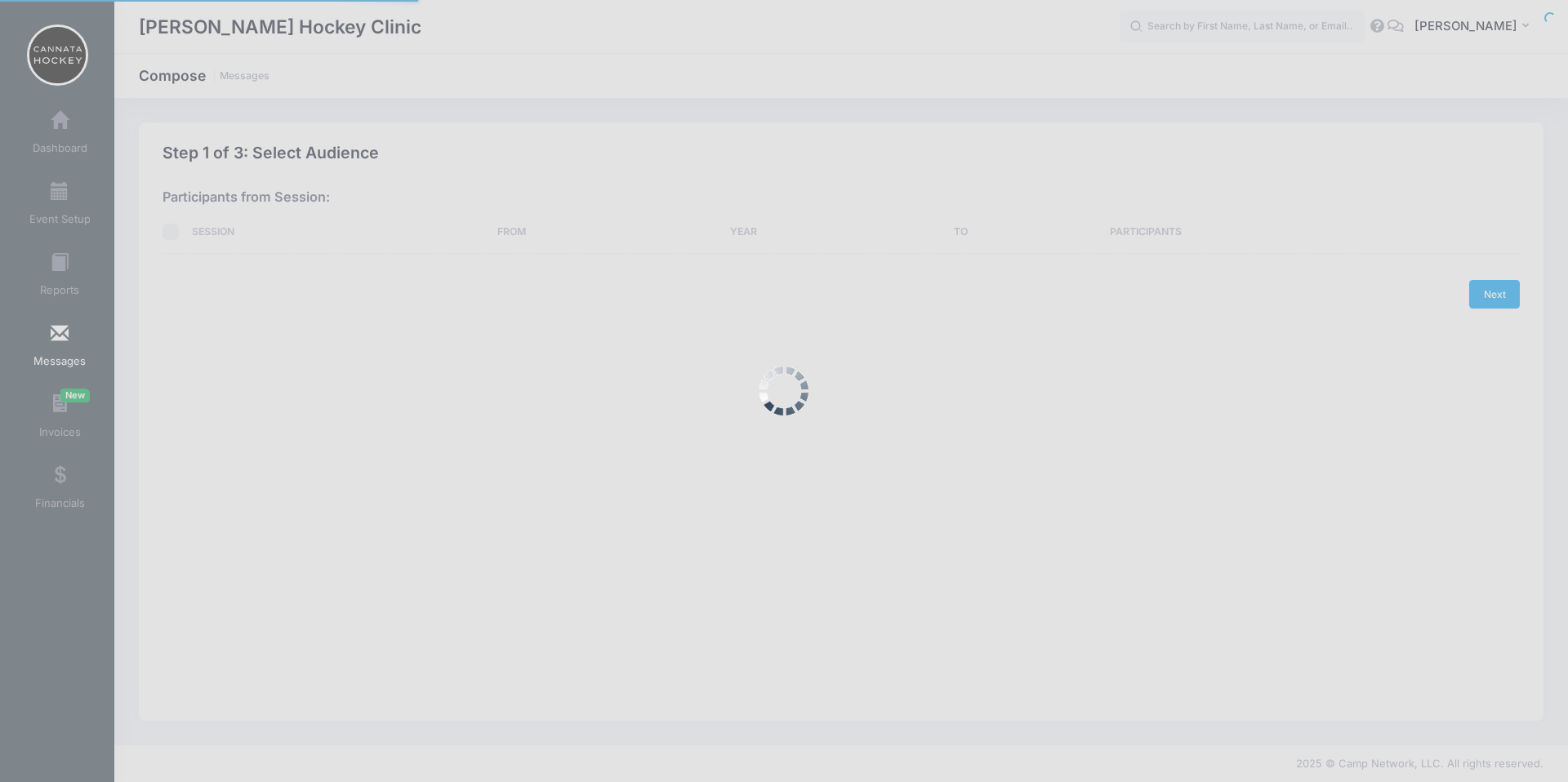 scroll, scrollTop: 0, scrollLeft: 0, axis: both 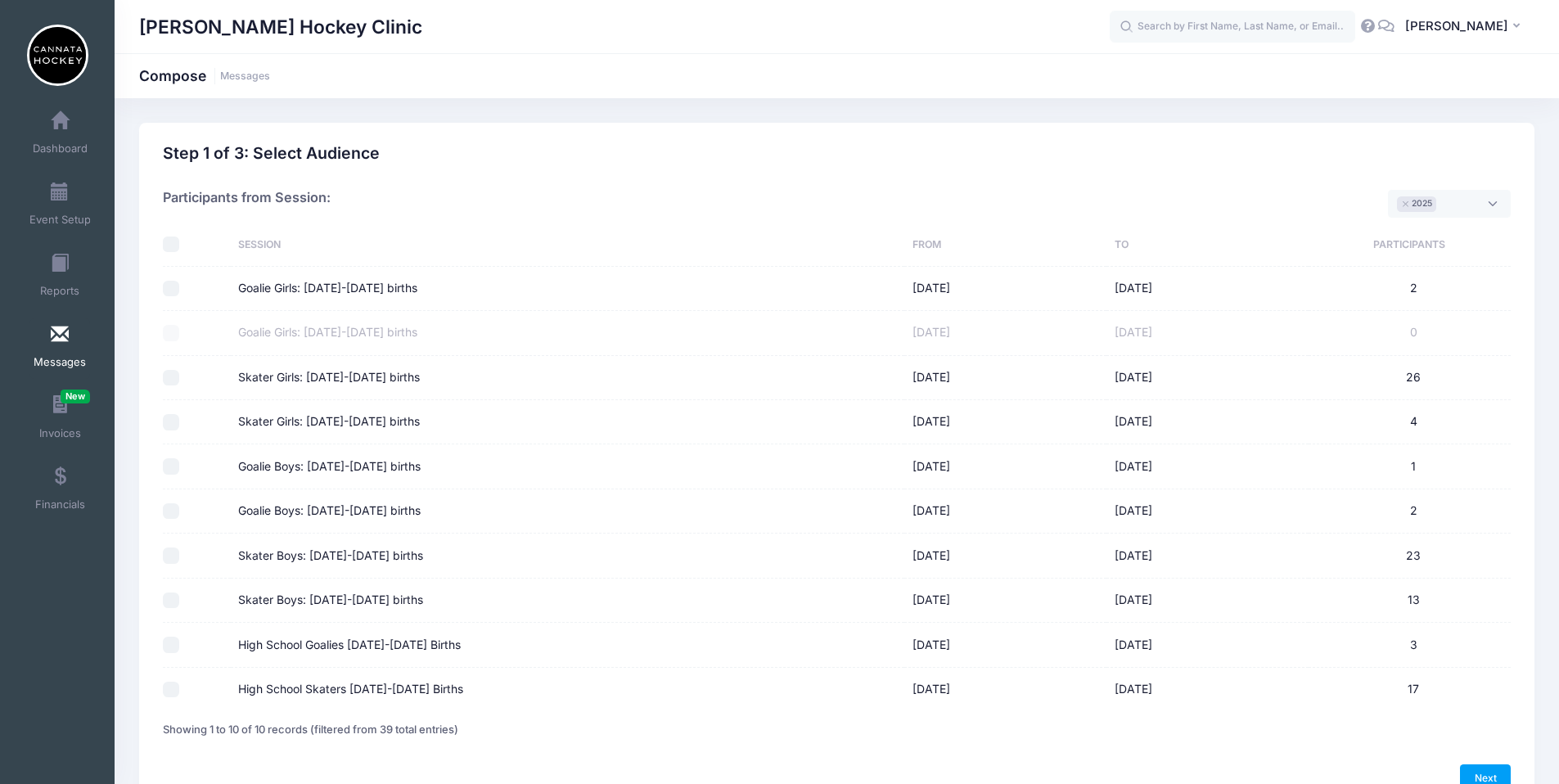 click on "High School Goalies [DATE]-[DATE] Births" at bounding box center (171, 645) 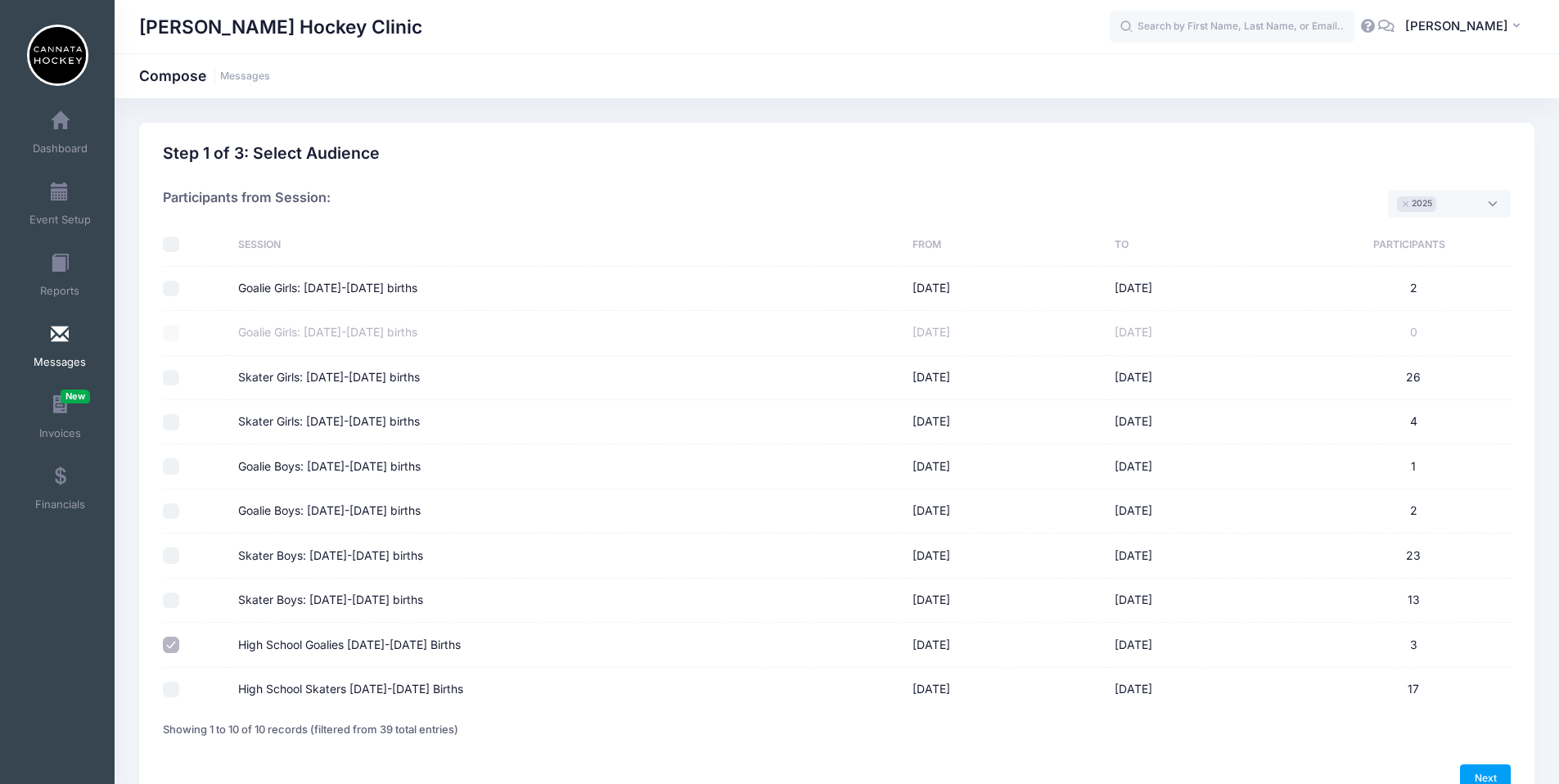 click on "High School Skaters [DATE]-[DATE] Births" at bounding box center [171, 690] 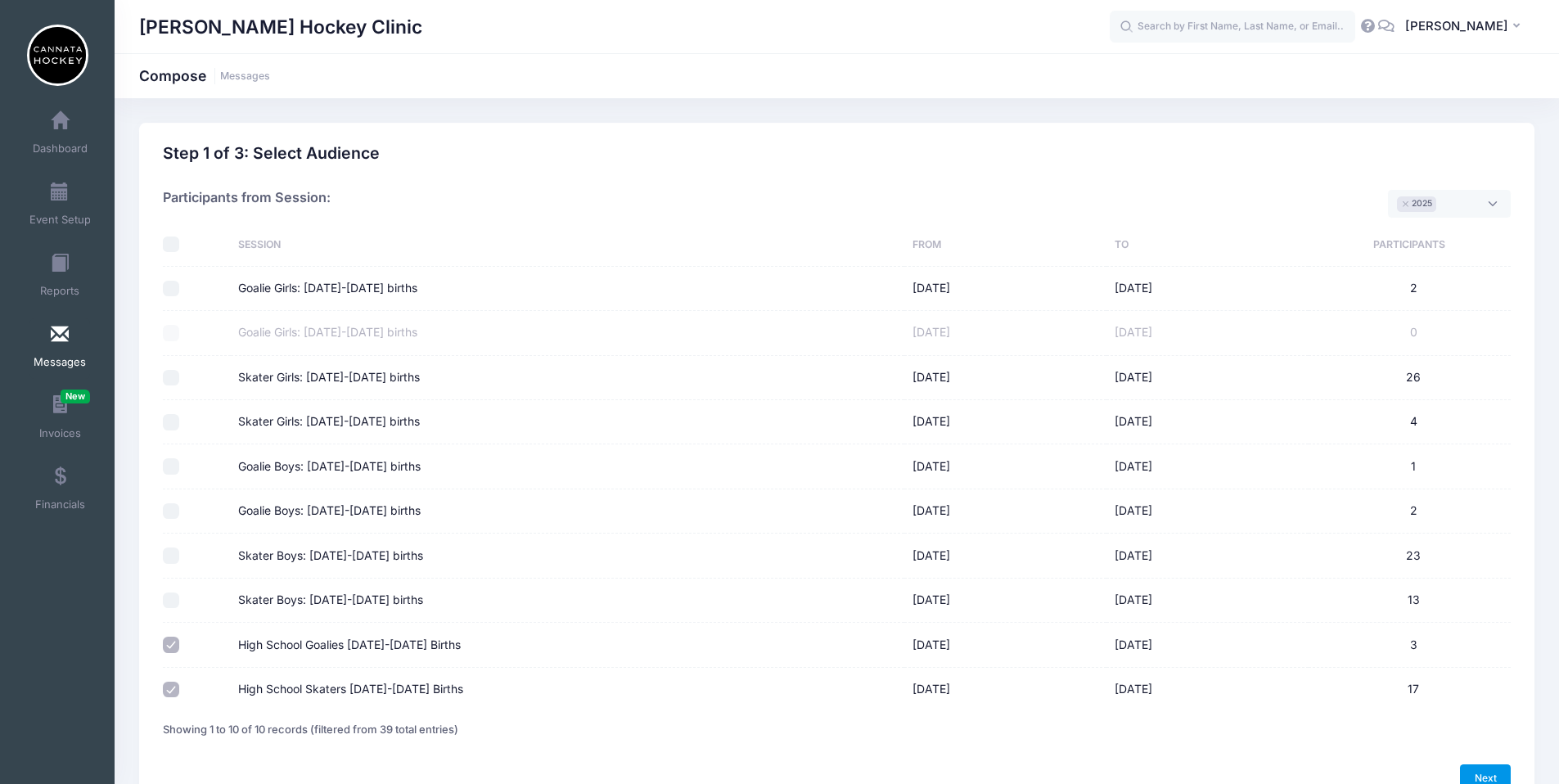click on "Next" at bounding box center [1485, 778] 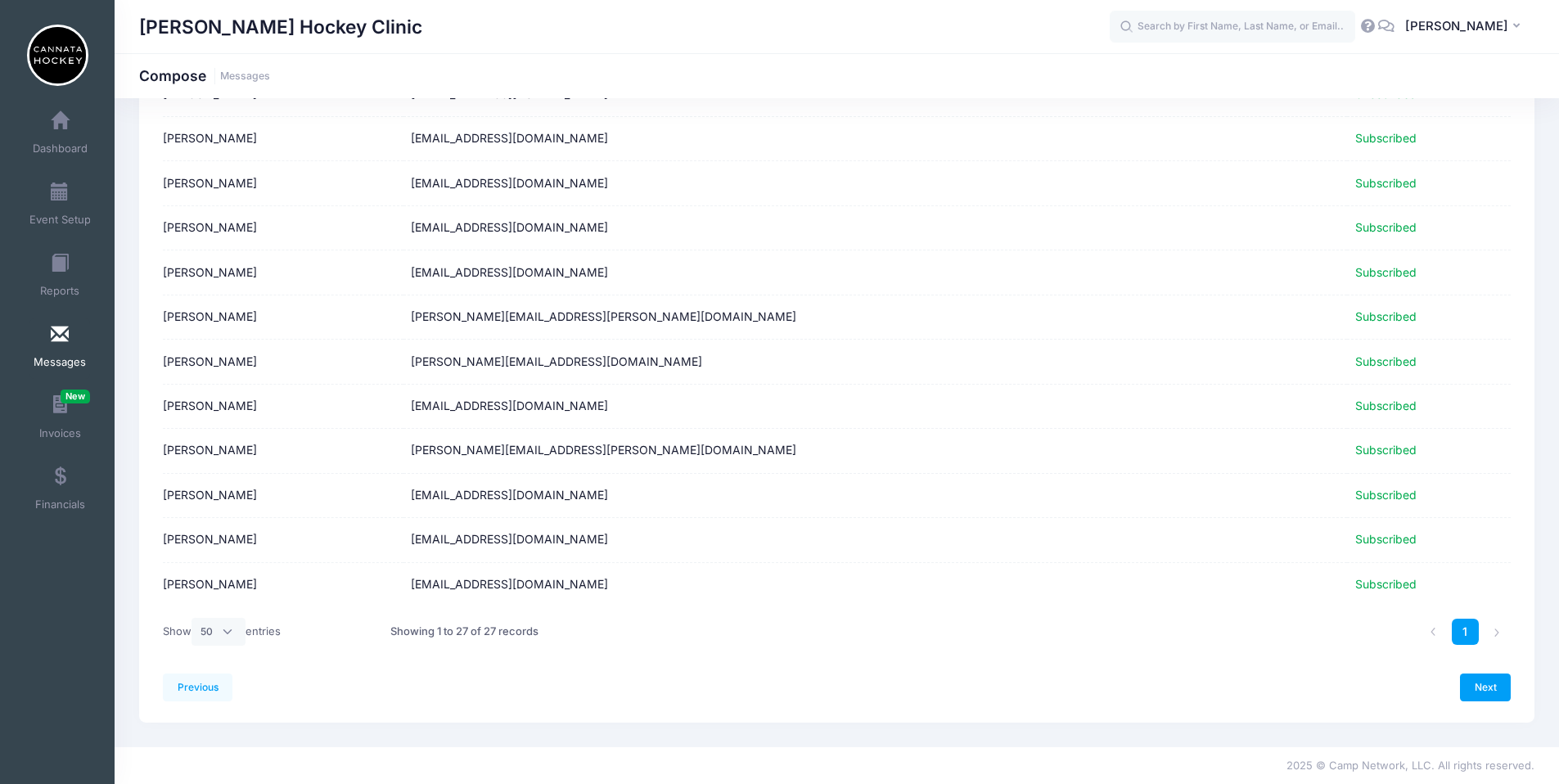 scroll, scrollTop: 841, scrollLeft: 0, axis: vertical 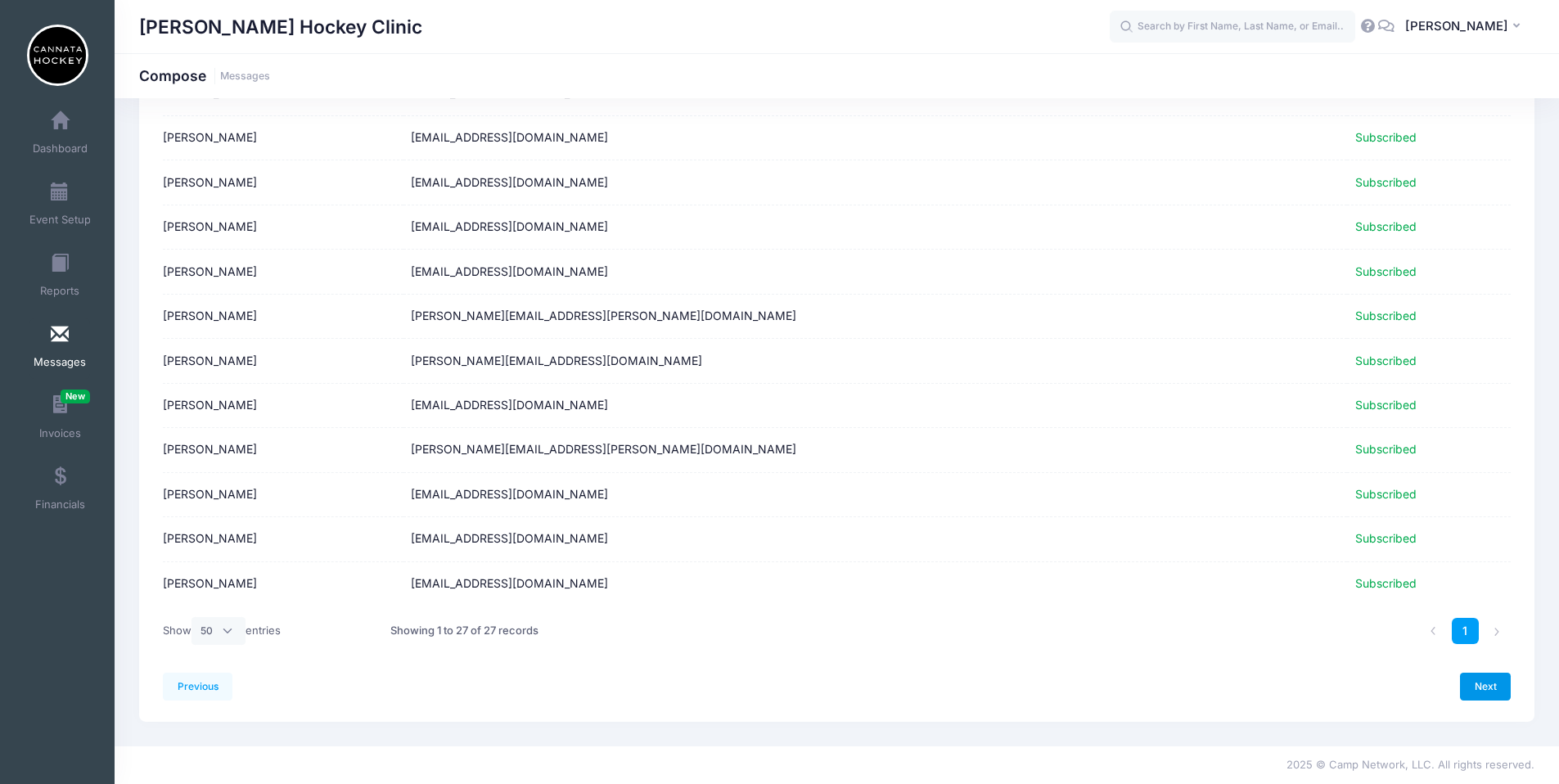 click on "Next" at bounding box center (1485, 687) 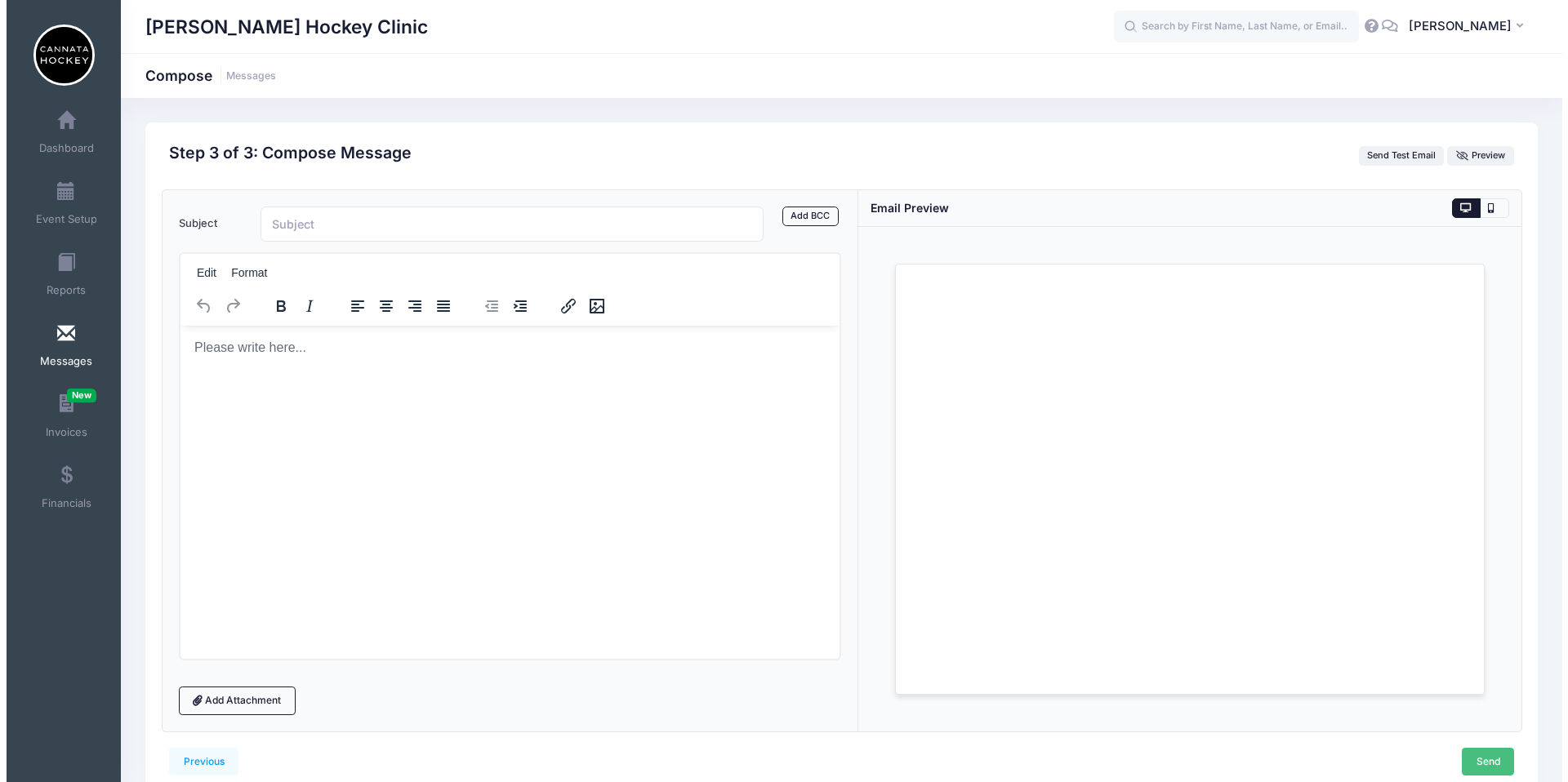 scroll, scrollTop: 0, scrollLeft: 0, axis: both 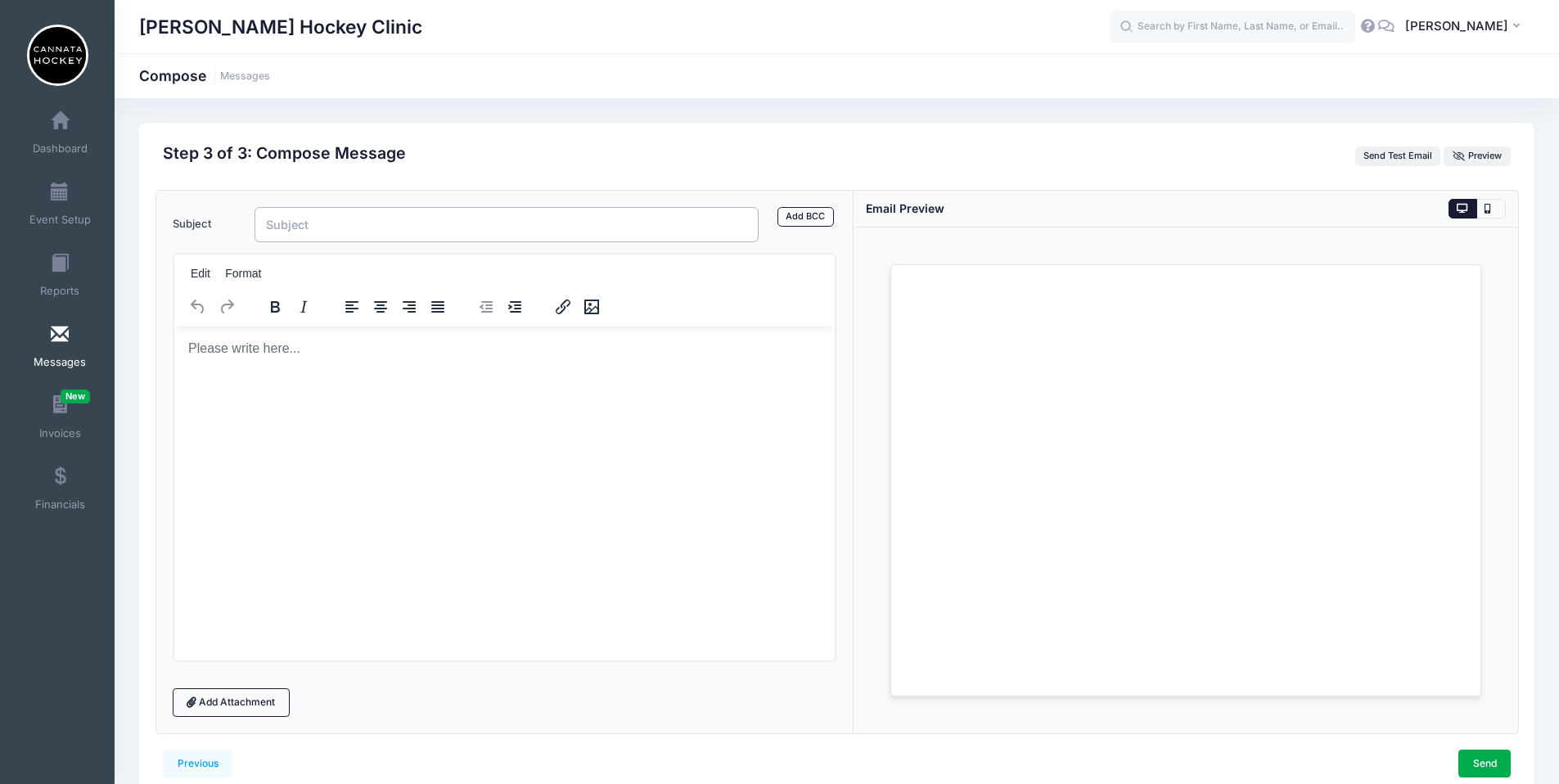 click on "Subject" at bounding box center [507, 224] 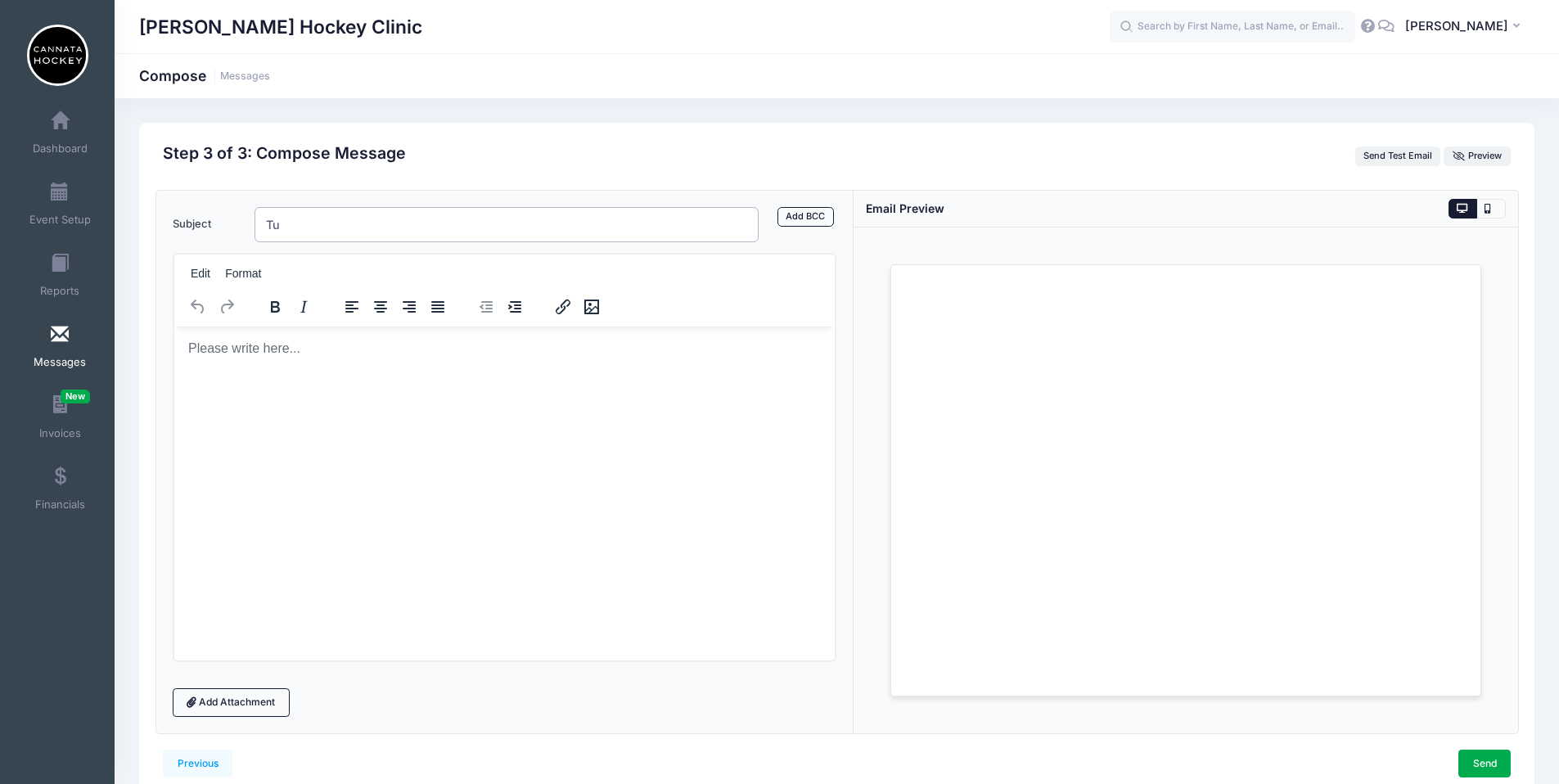 type on "T" 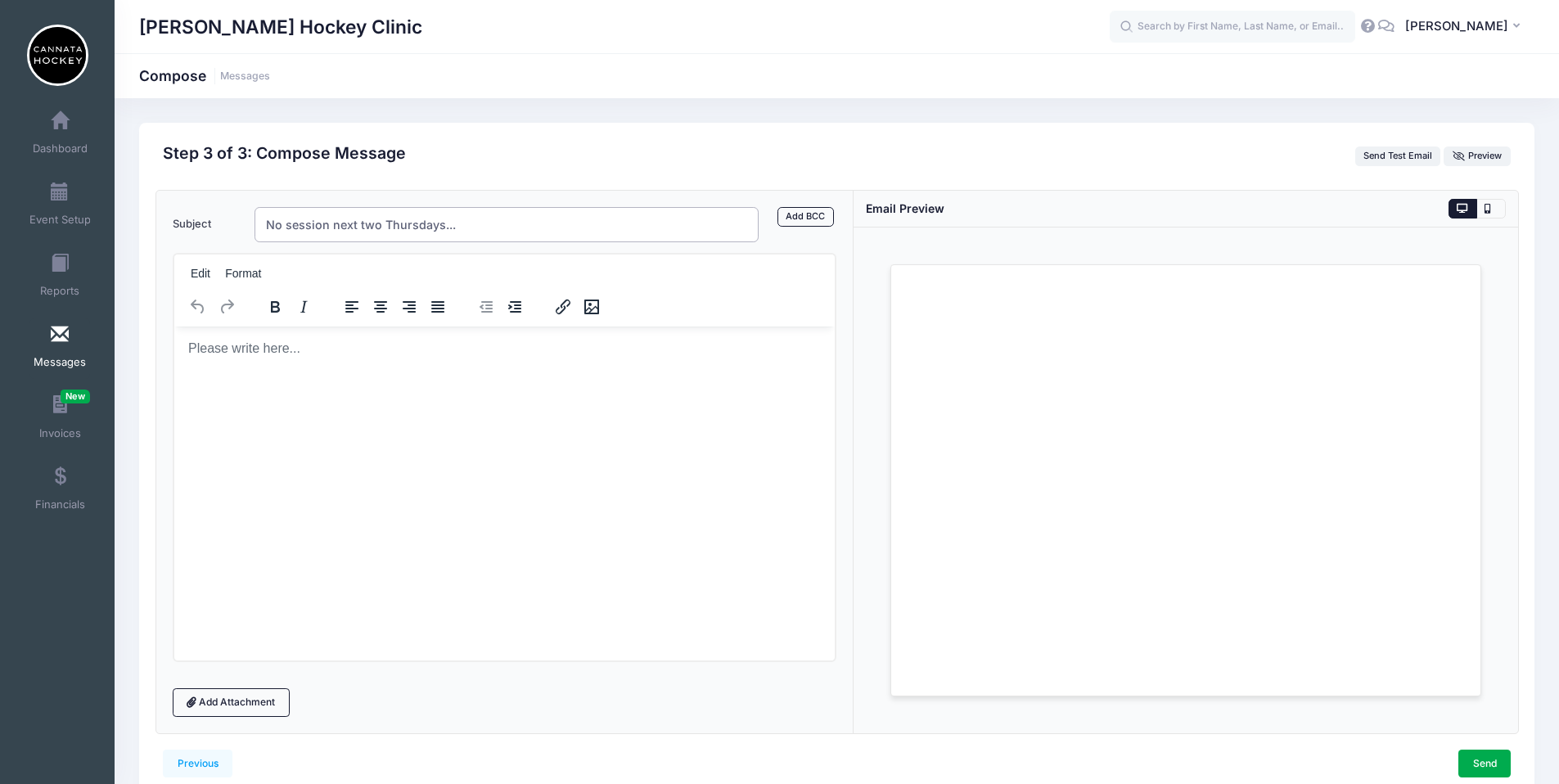 type on "No session next two Thursdays..." 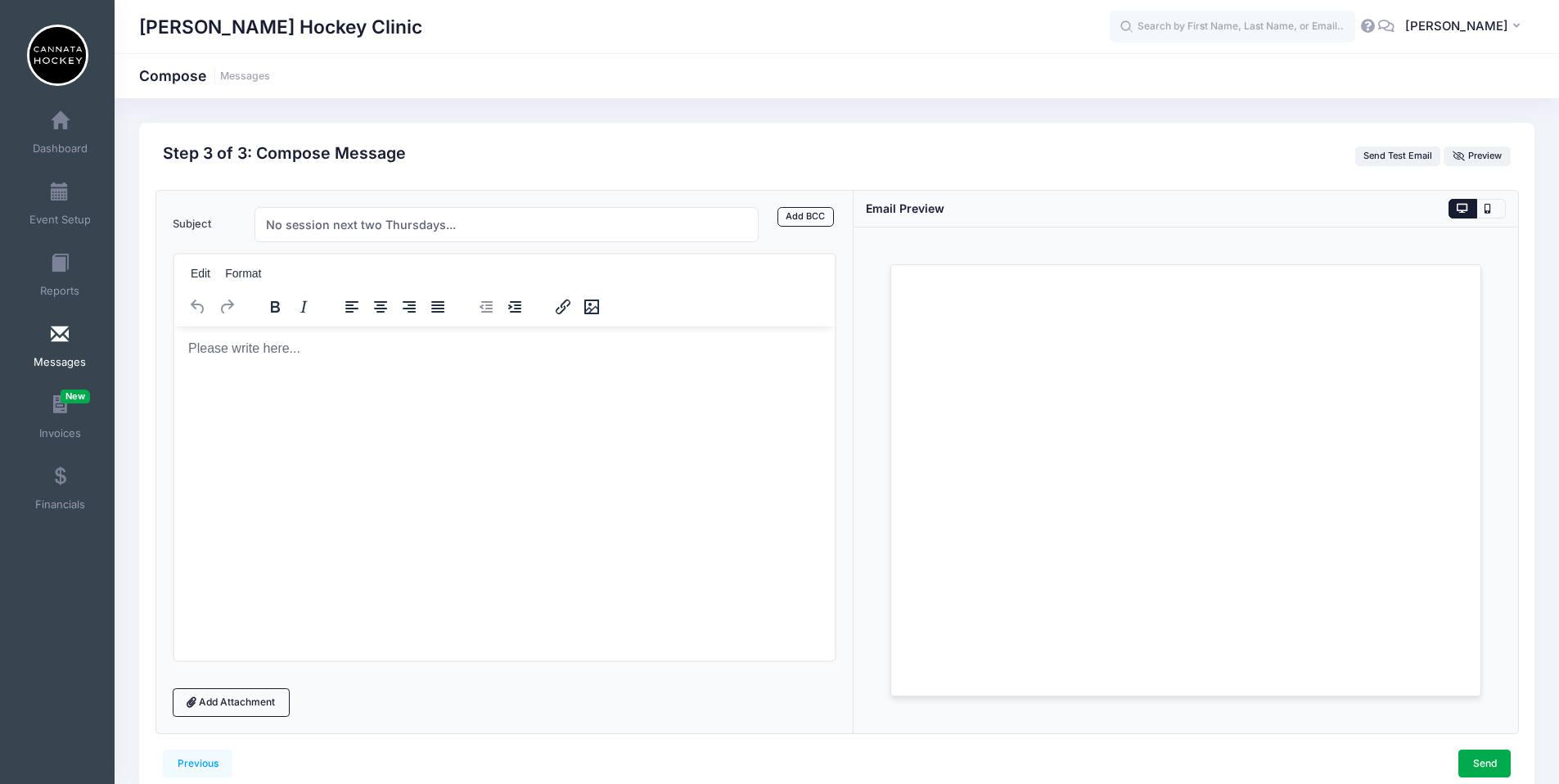 click at bounding box center [504, 348] 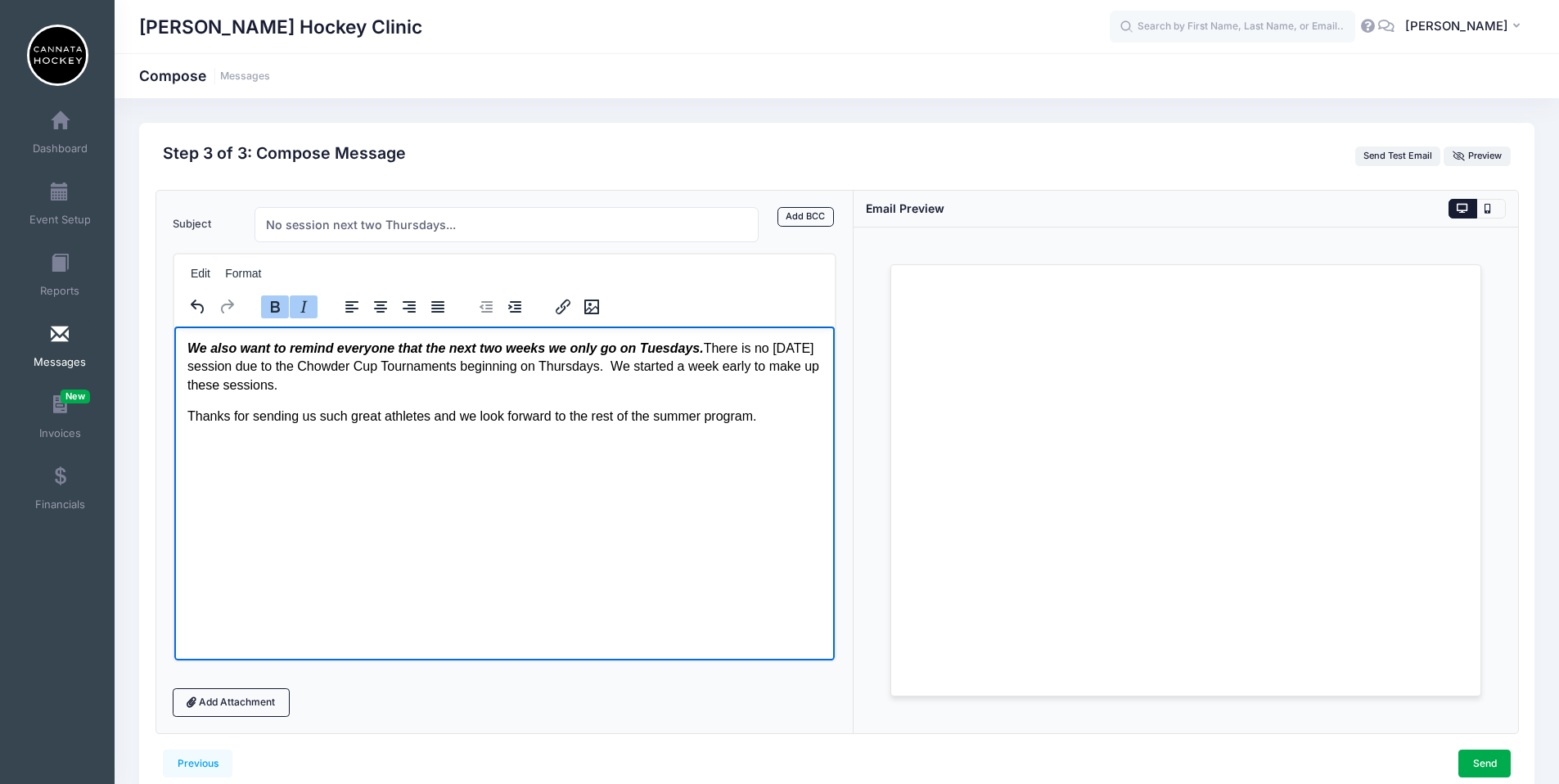 click on "We also want to remind everyone that the next two weeks we only go on Tuesdays." at bounding box center [444, 347] 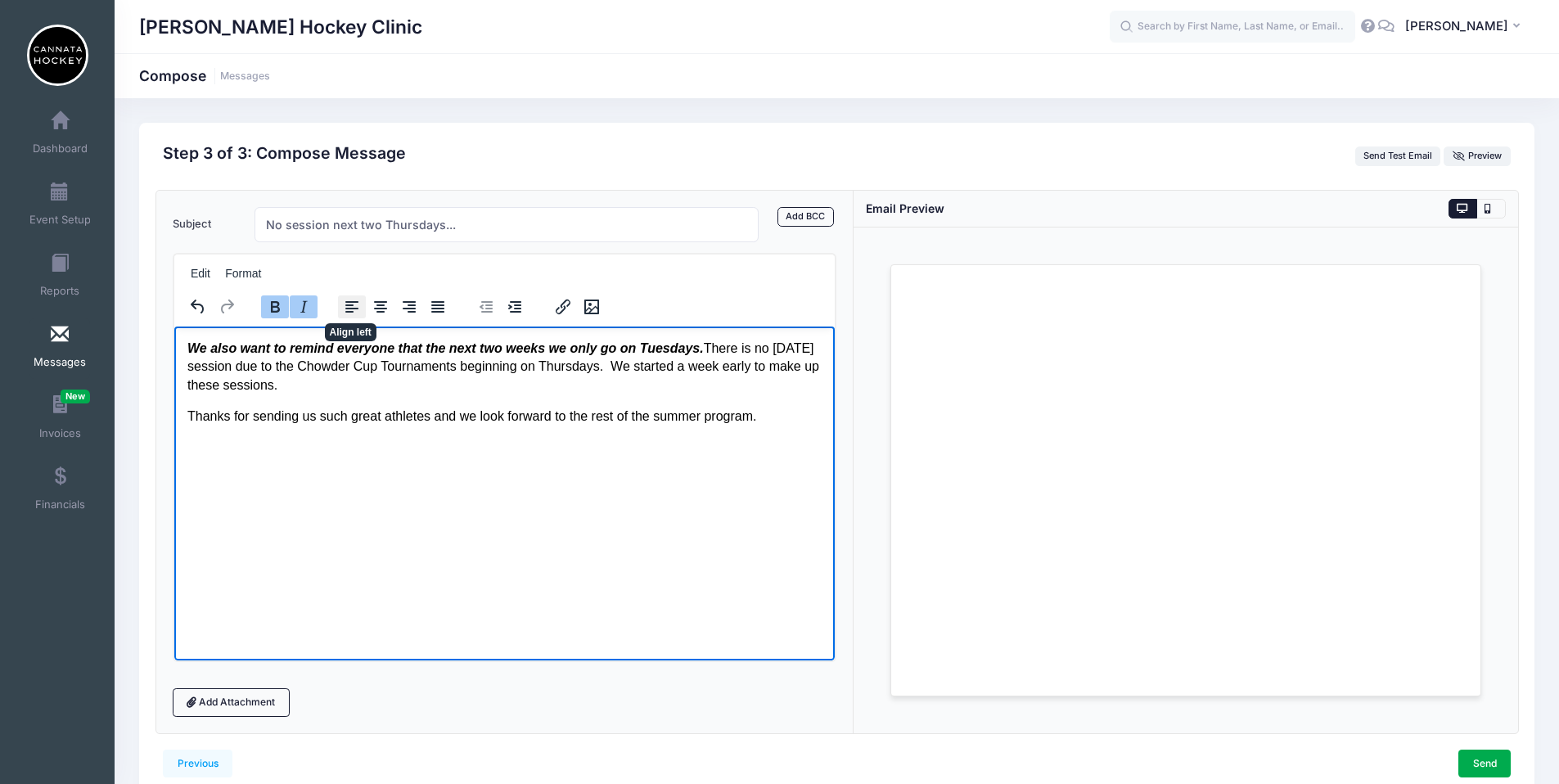 type 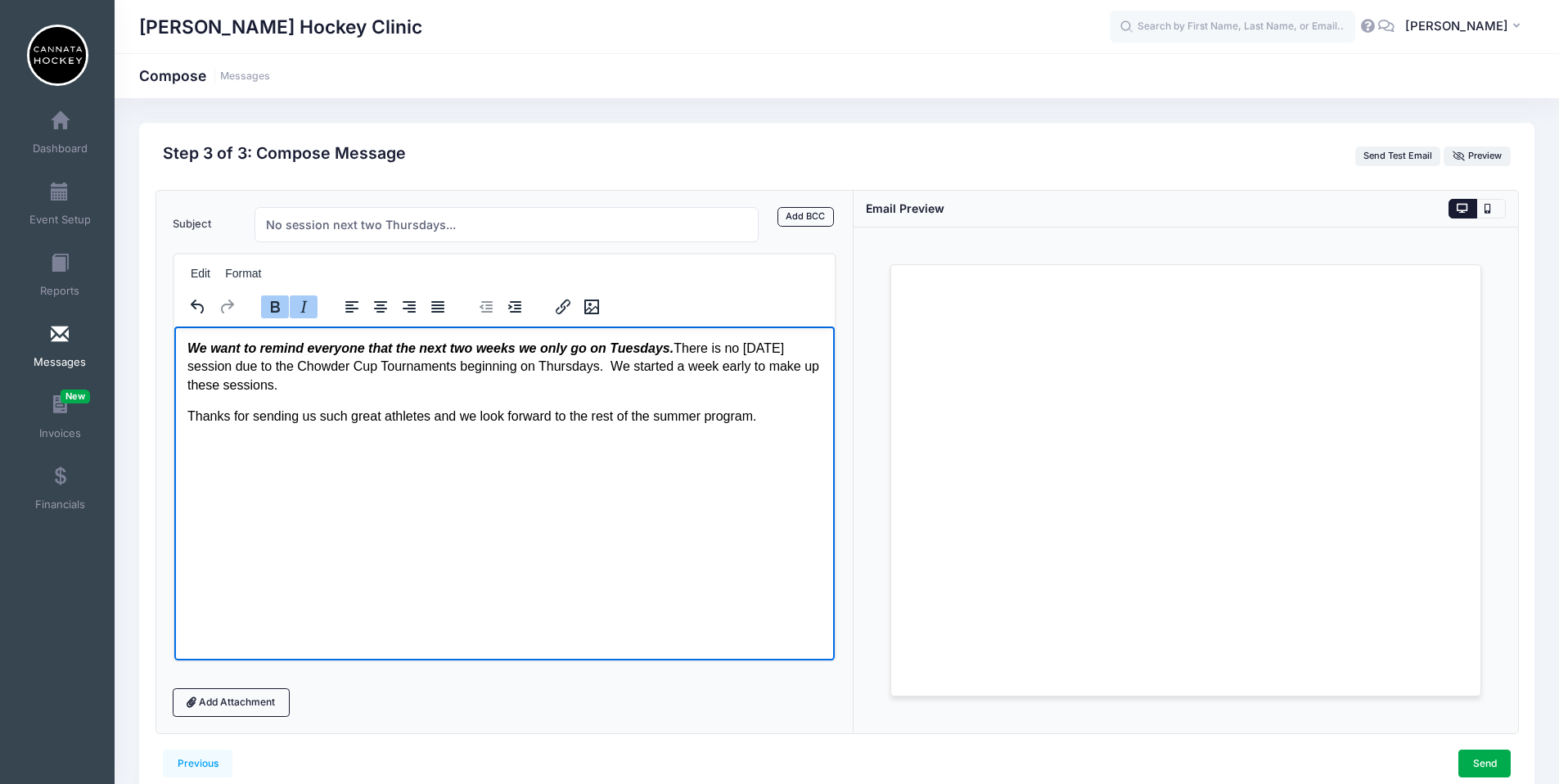 click on "We want to remind everyone that the next two weeks we only go on Tuesdays." at bounding box center [430, 347] 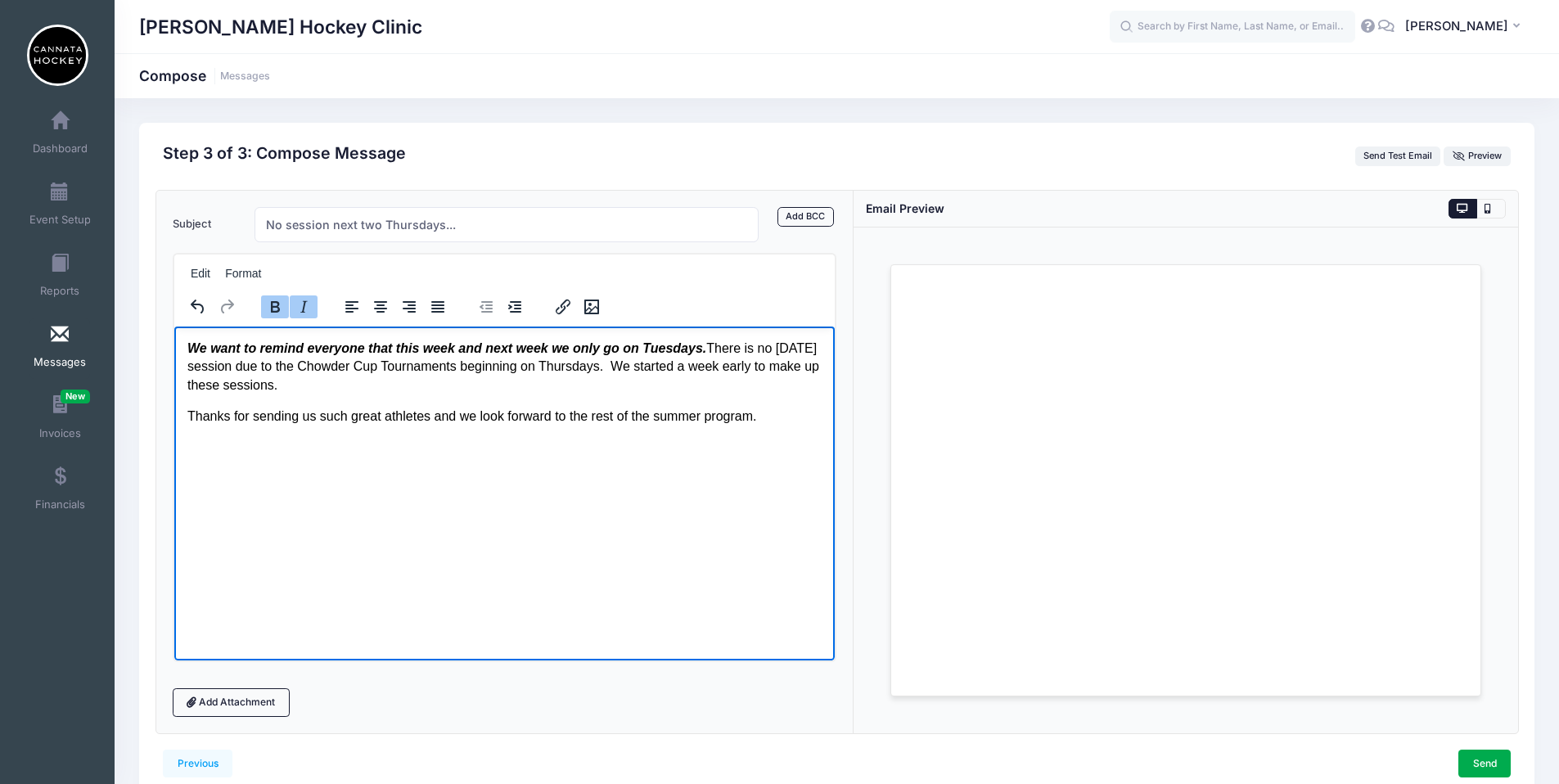 click on "Thanks for sending us such great athletes and we look forward to the rest of the summer program." at bounding box center [504, 416] 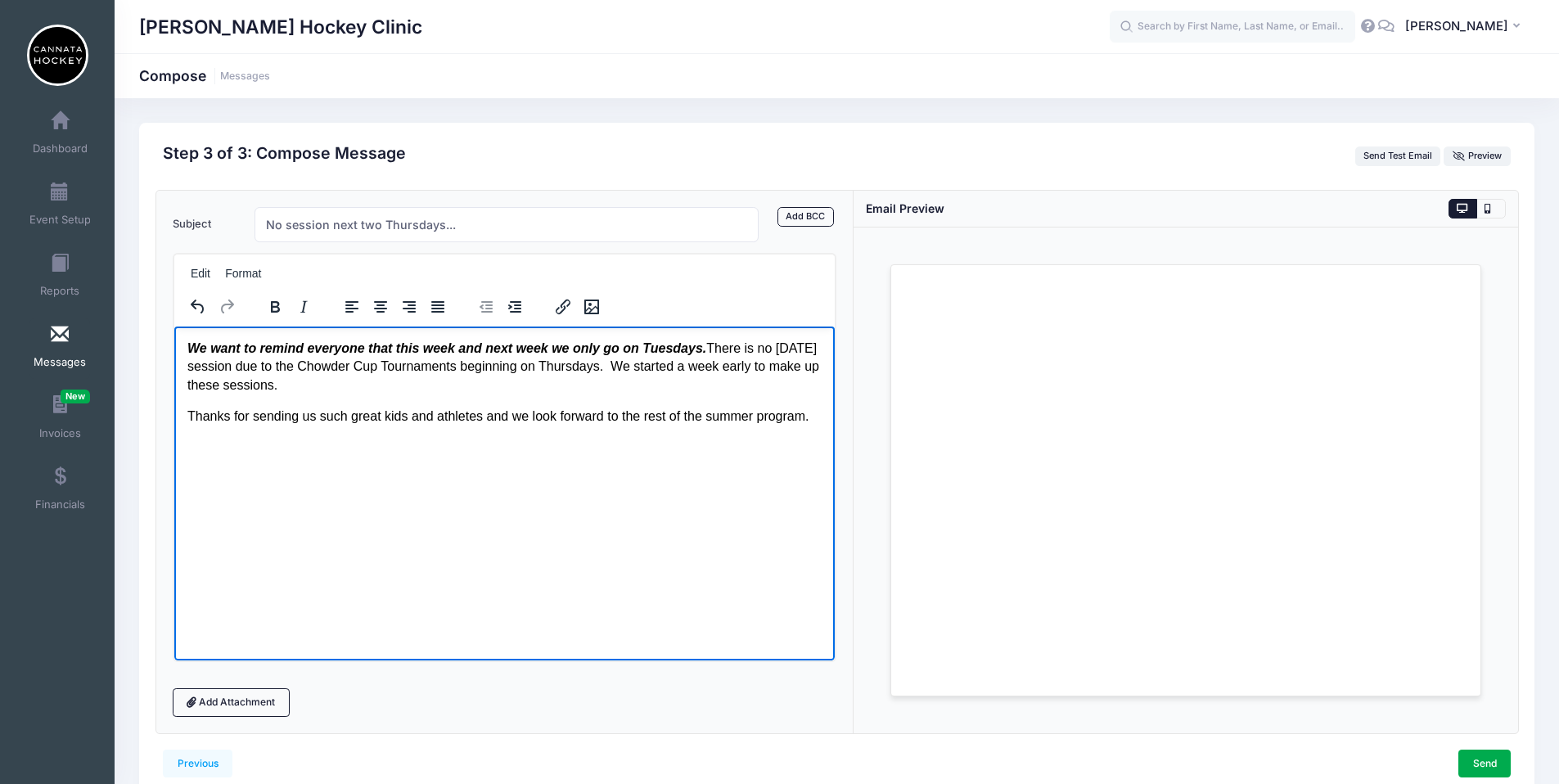 drag, startPoint x: 249, startPoint y: 439, endPoint x: 265, endPoint y: 426, distance: 20.61553 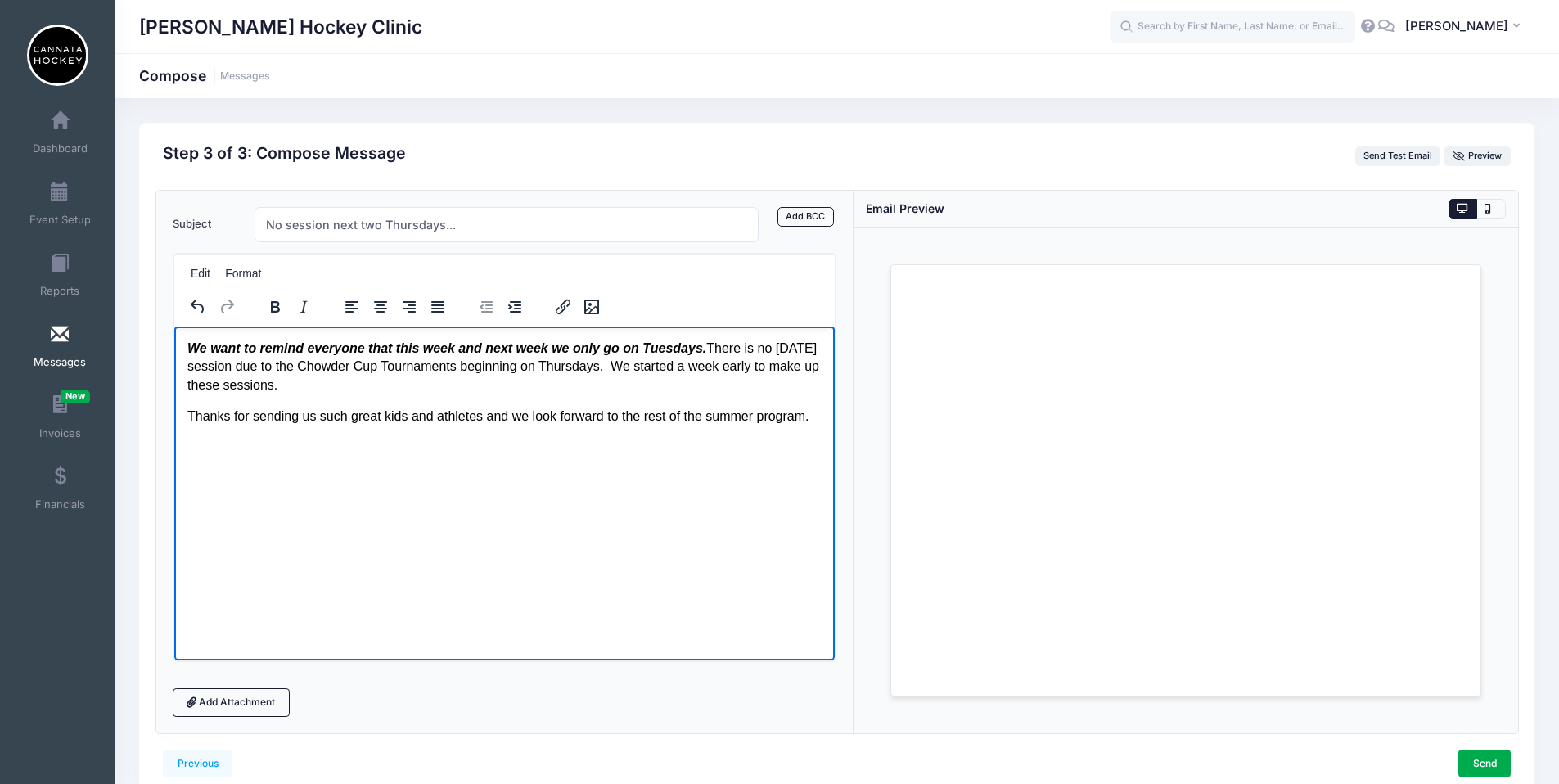 click on "Thanks for sending us such great kids and athletes and we look forward to the rest of the summer program." at bounding box center (504, 416) 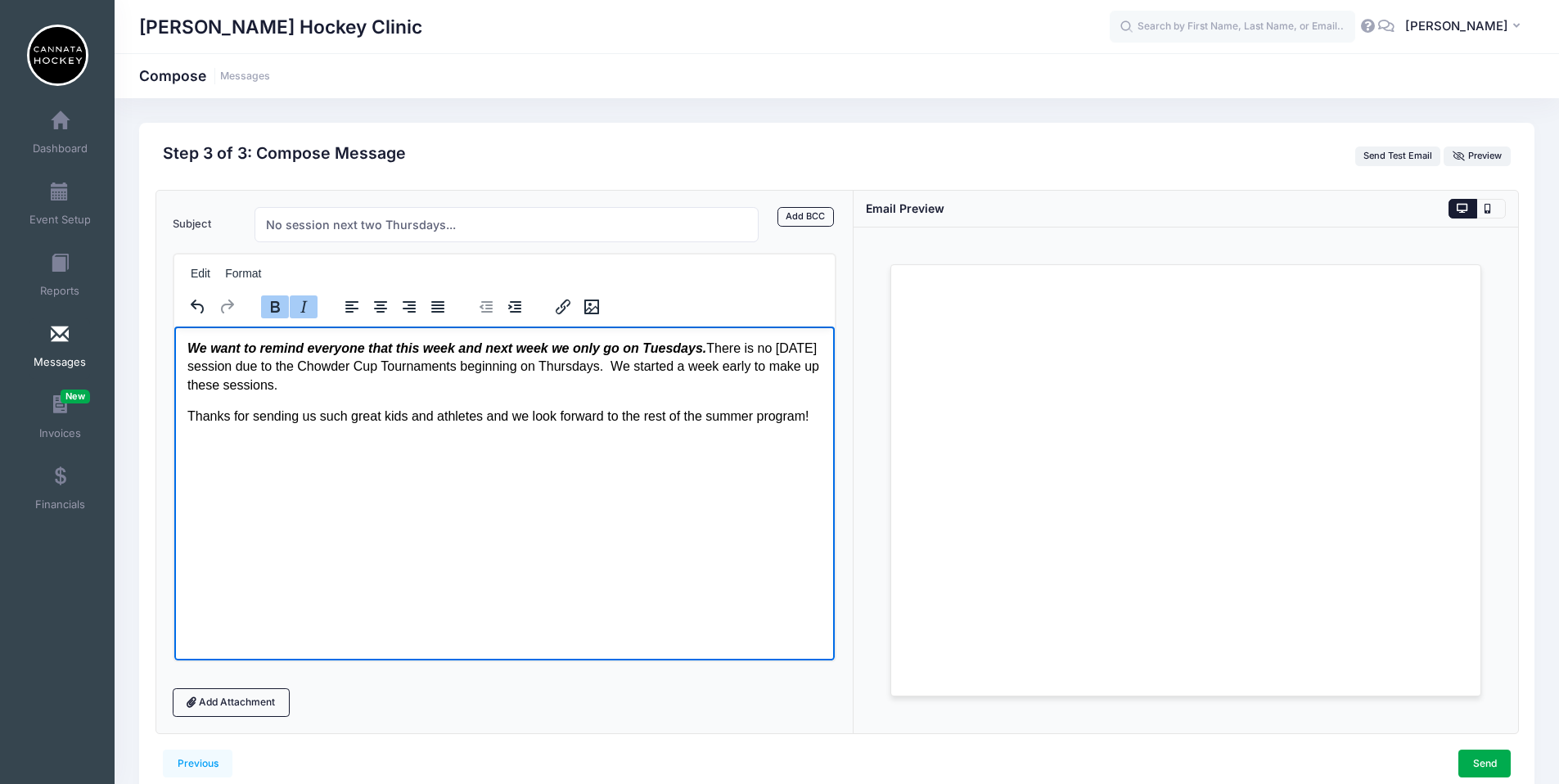 click on "We want to remind everyone that this week and next week we only go on Tuesdays." at bounding box center (446, 347) 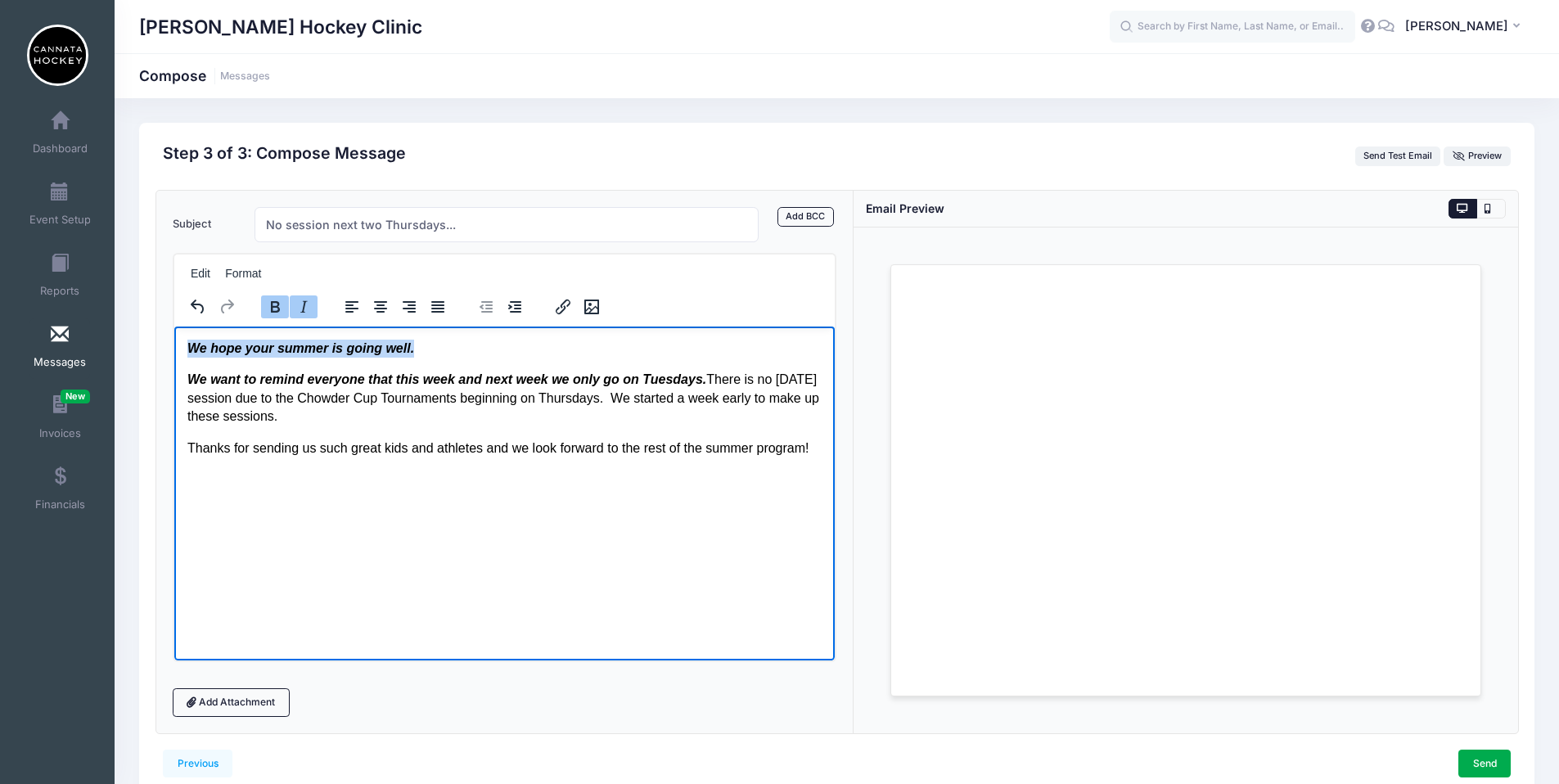 drag, startPoint x: 440, startPoint y: 348, endPoint x: 163, endPoint y: 336, distance: 277.25981 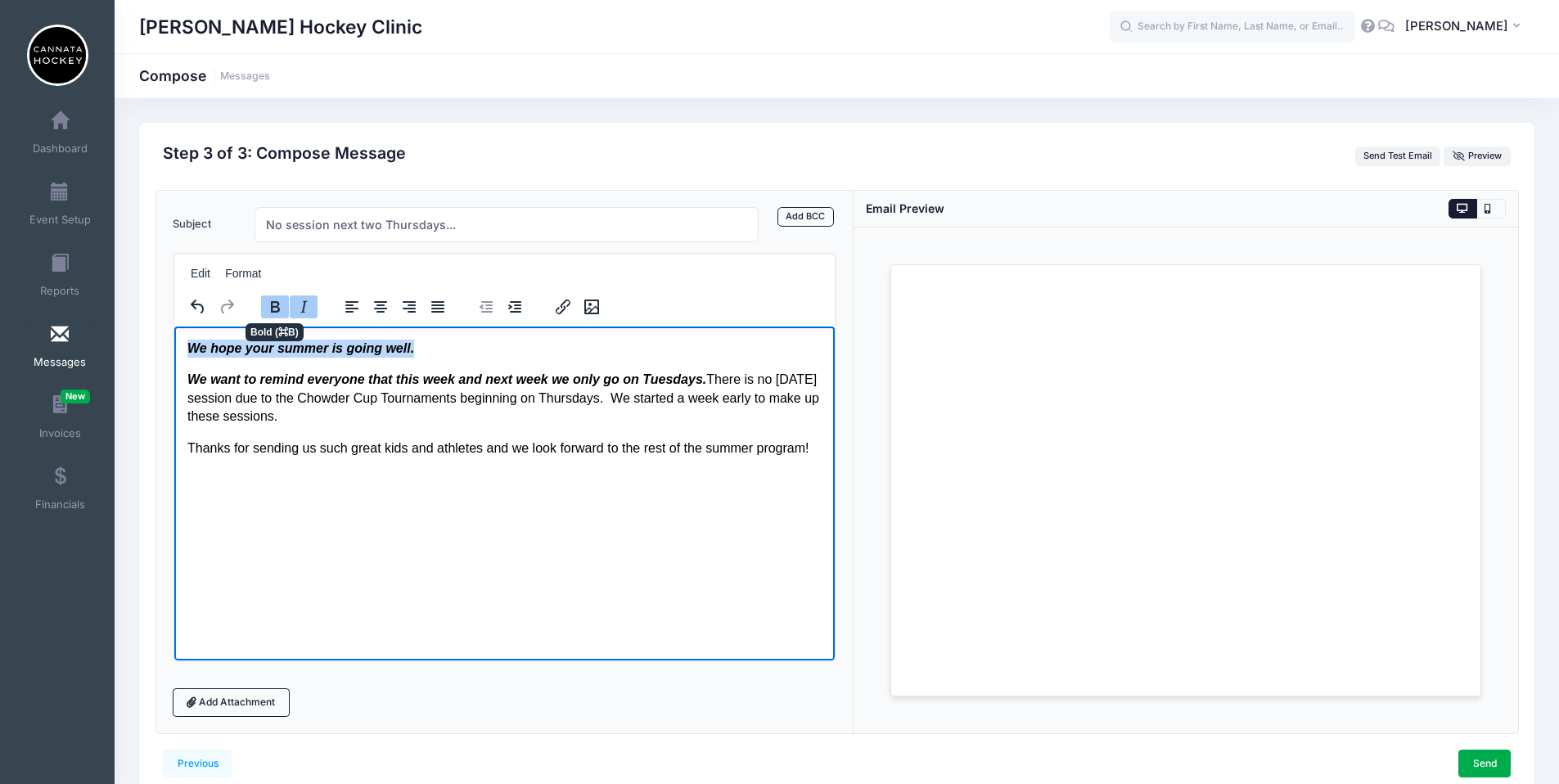 drag, startPoint x: 273, startPoint y: 307, endPoint x: 286, endPoint y: 305, distance: 13.152946 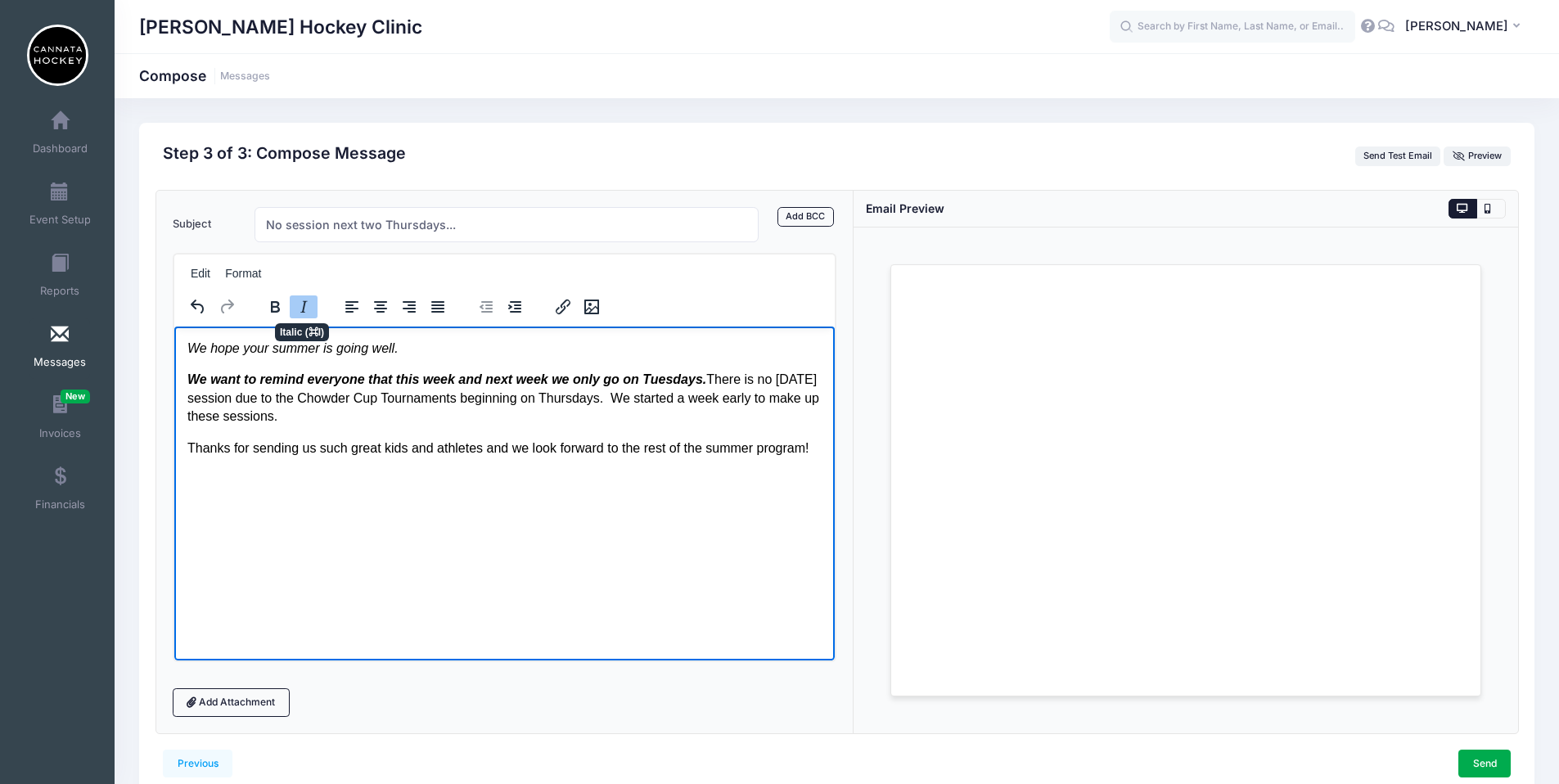 click 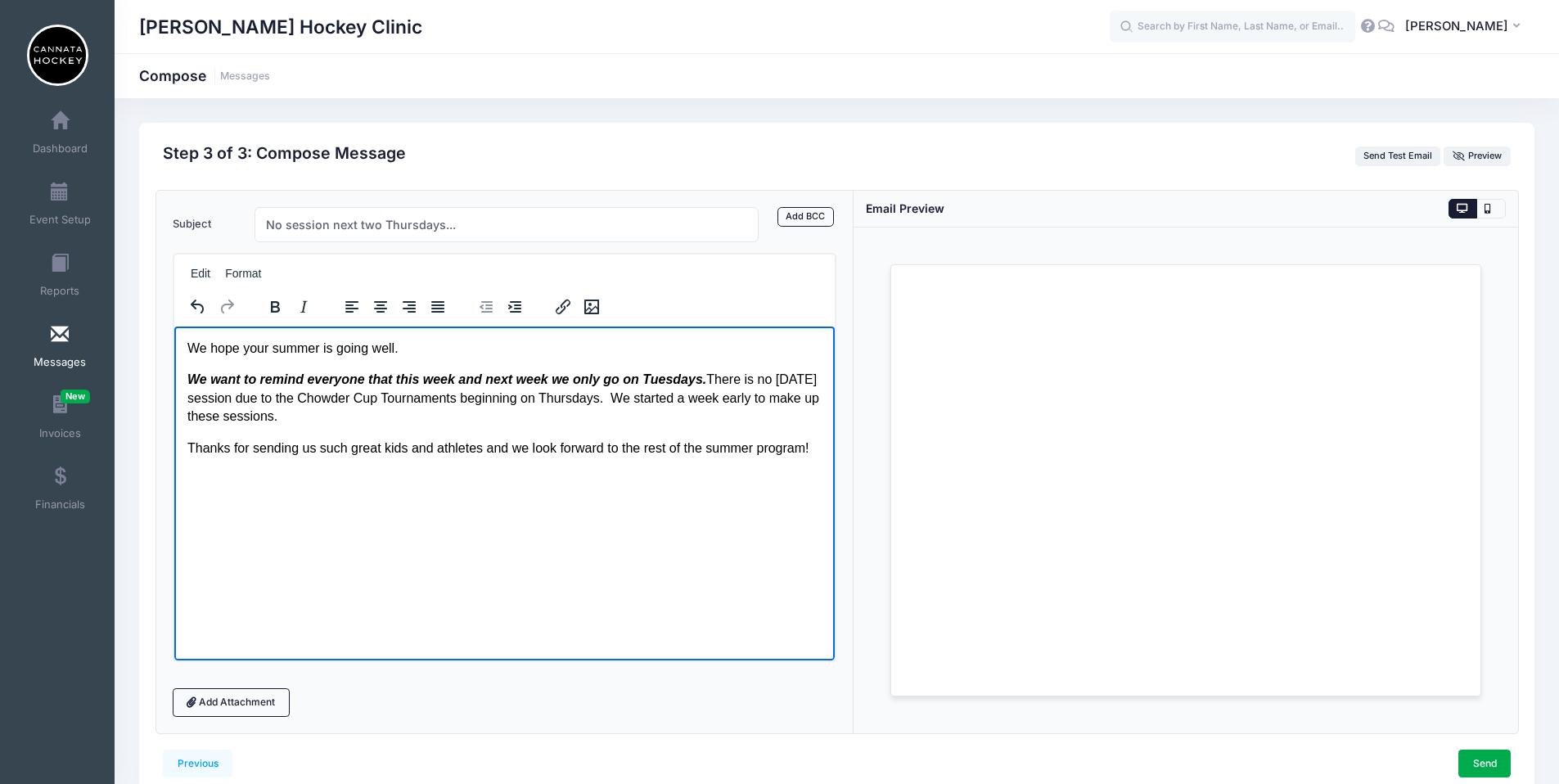 drag, startPoint x: 286, startPoint y: 516, endPoint x: 283, endPoint y: 499, distance: 17.26268 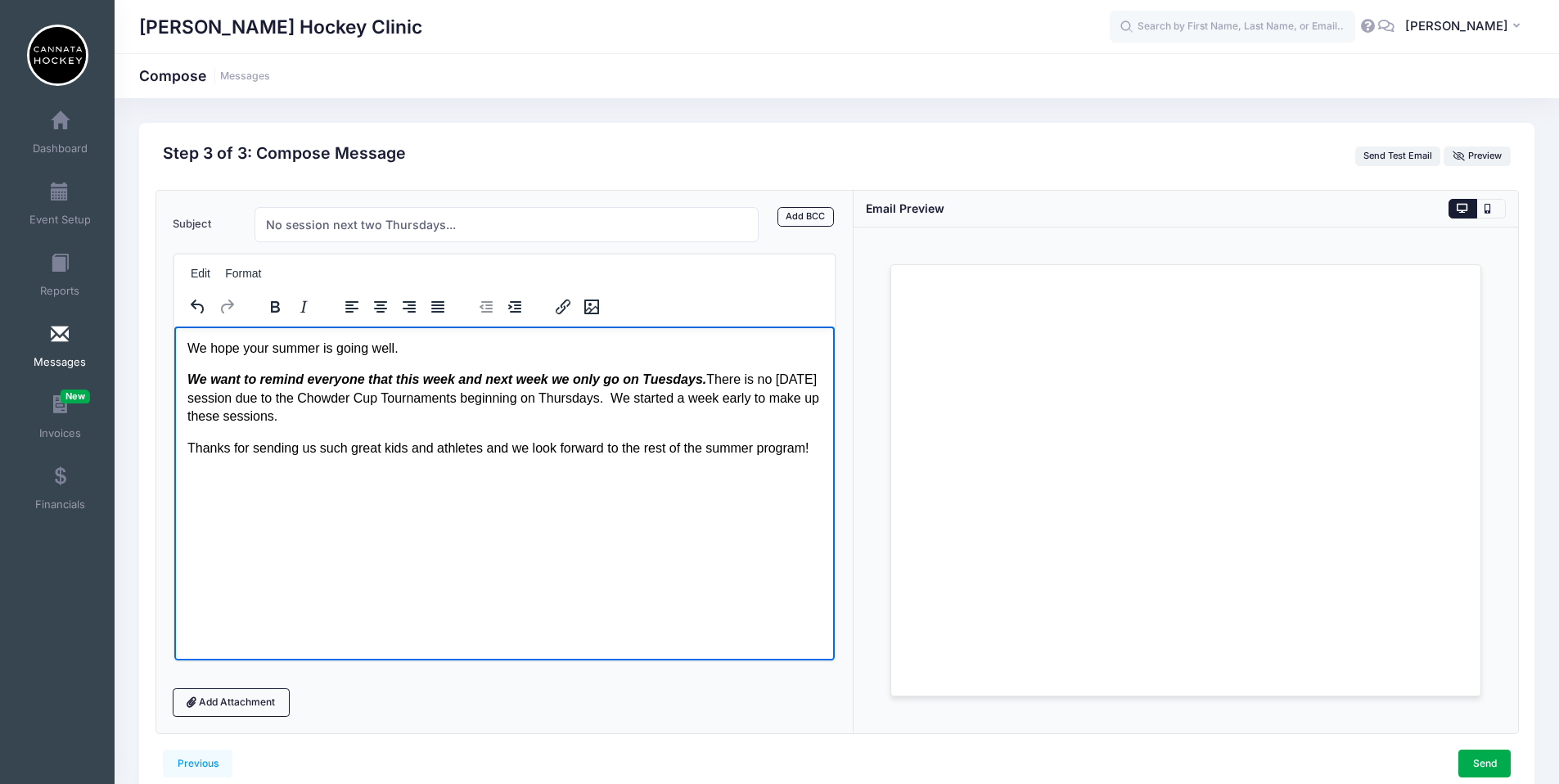click on "We hope your summer is going well. We want to remind everyone that this week and next week we only go on Tuesdays.   There is no Thursday session due to the Chowder Cup Tournaments beginning on Thursdays.  We started a week early to make up these sessions. Thanks for sending us such great kids and athletes and we look forward to the rest of the summer program!" at bounding box center [504, 398] 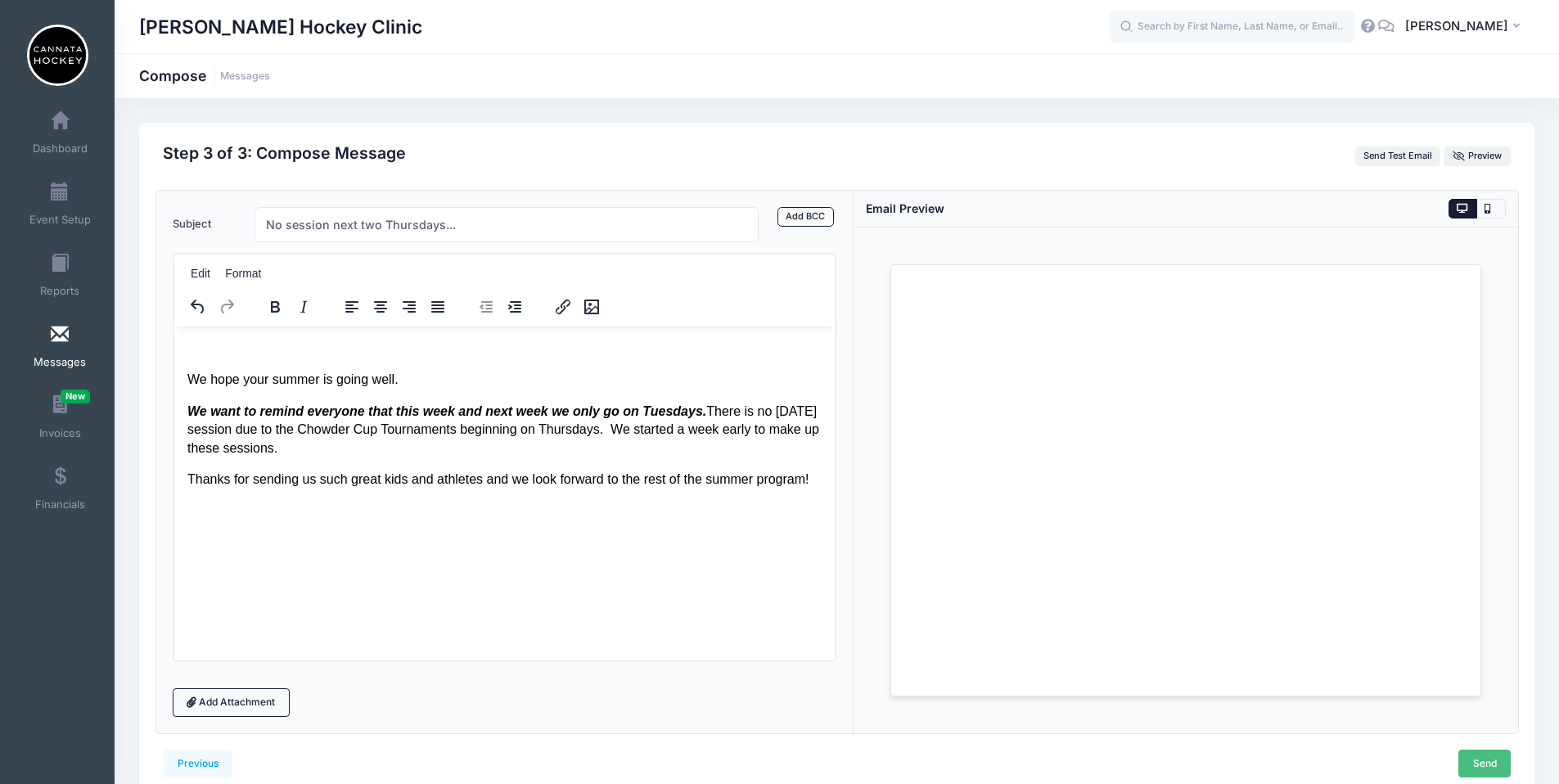 click on "Send" at bounding box center [1485, 764] 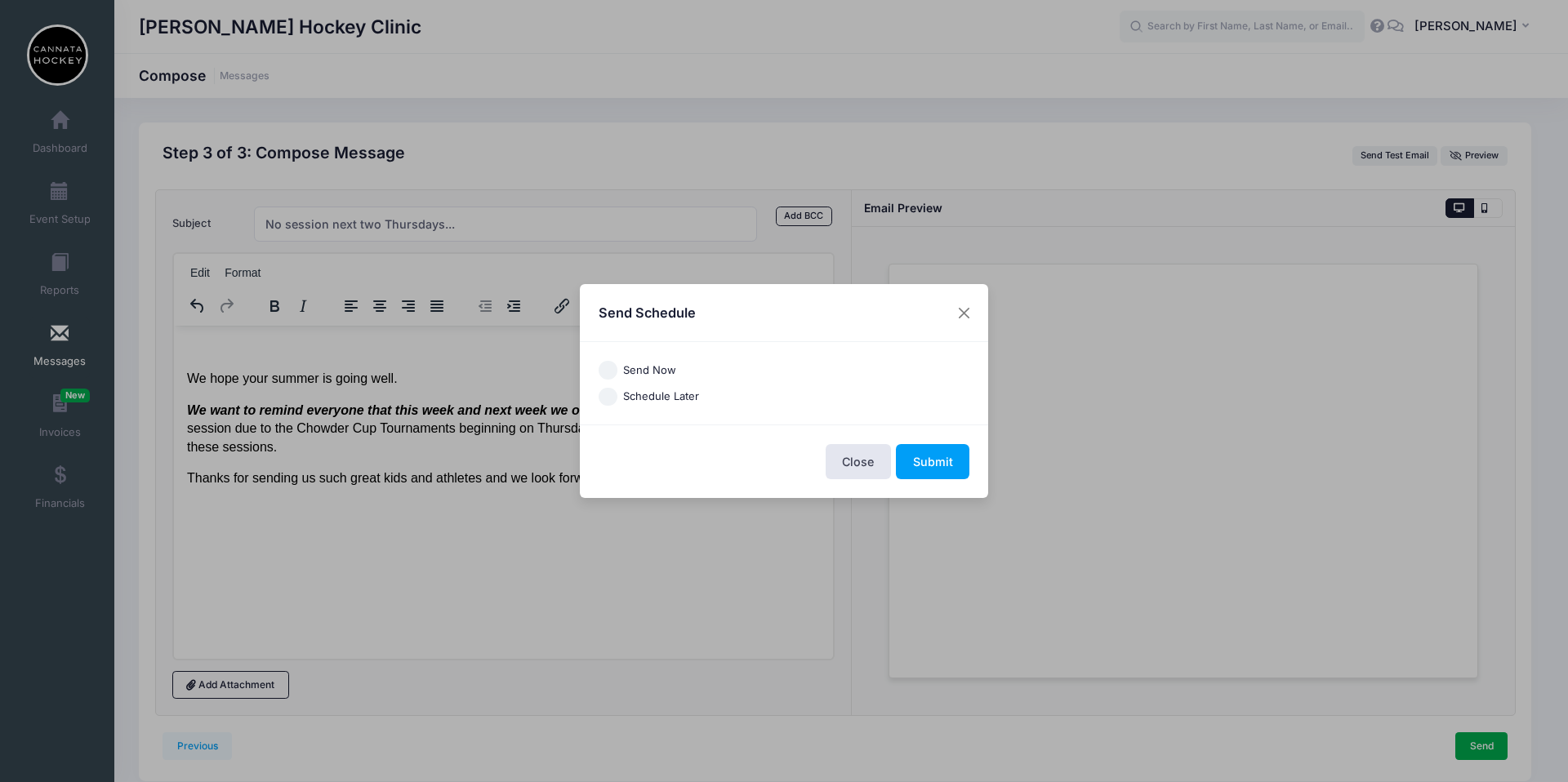 click on "Send Now" at bounding box center (608, 370) 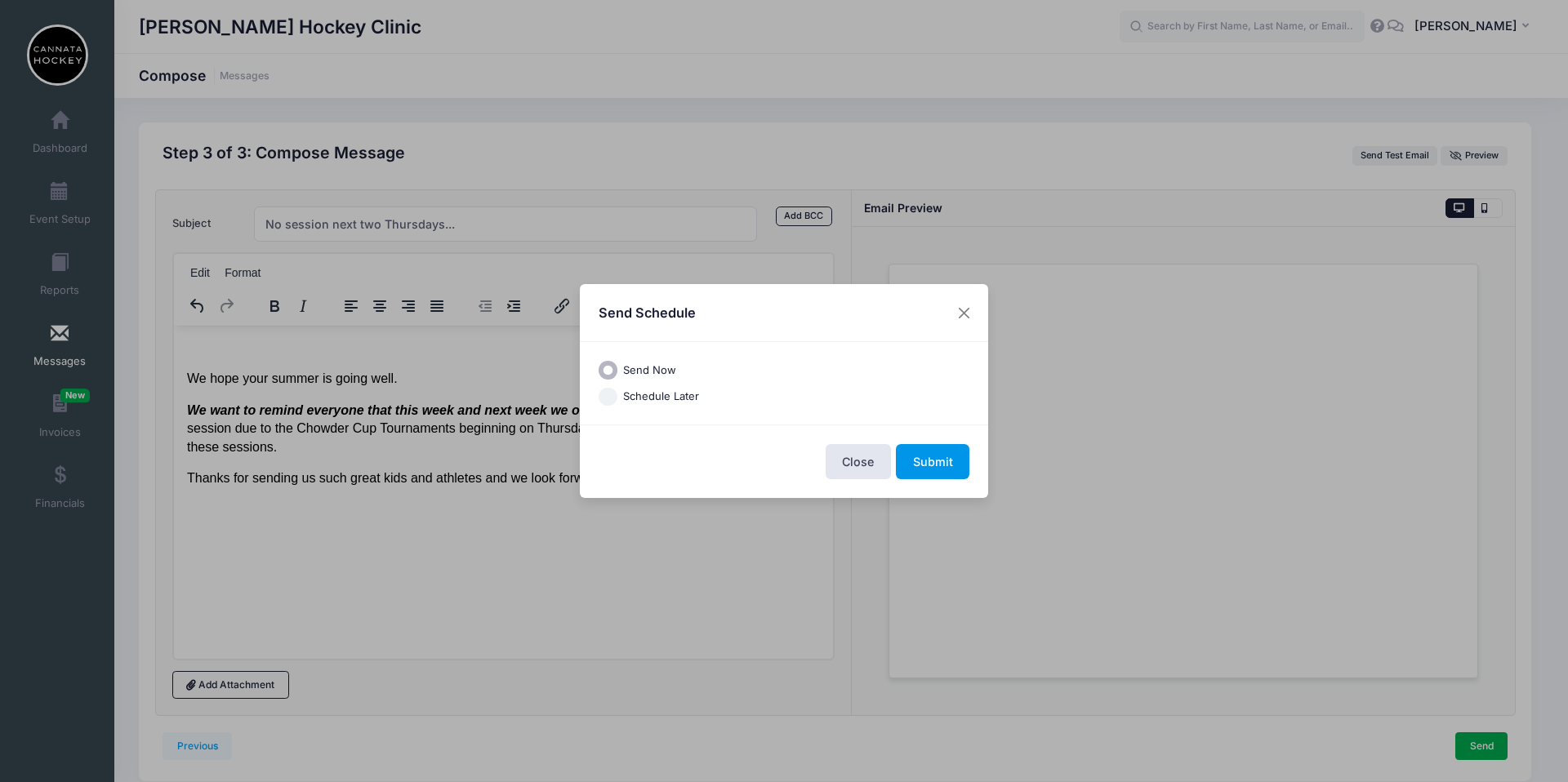 click on "Submit" at bounding box center (933, 461) 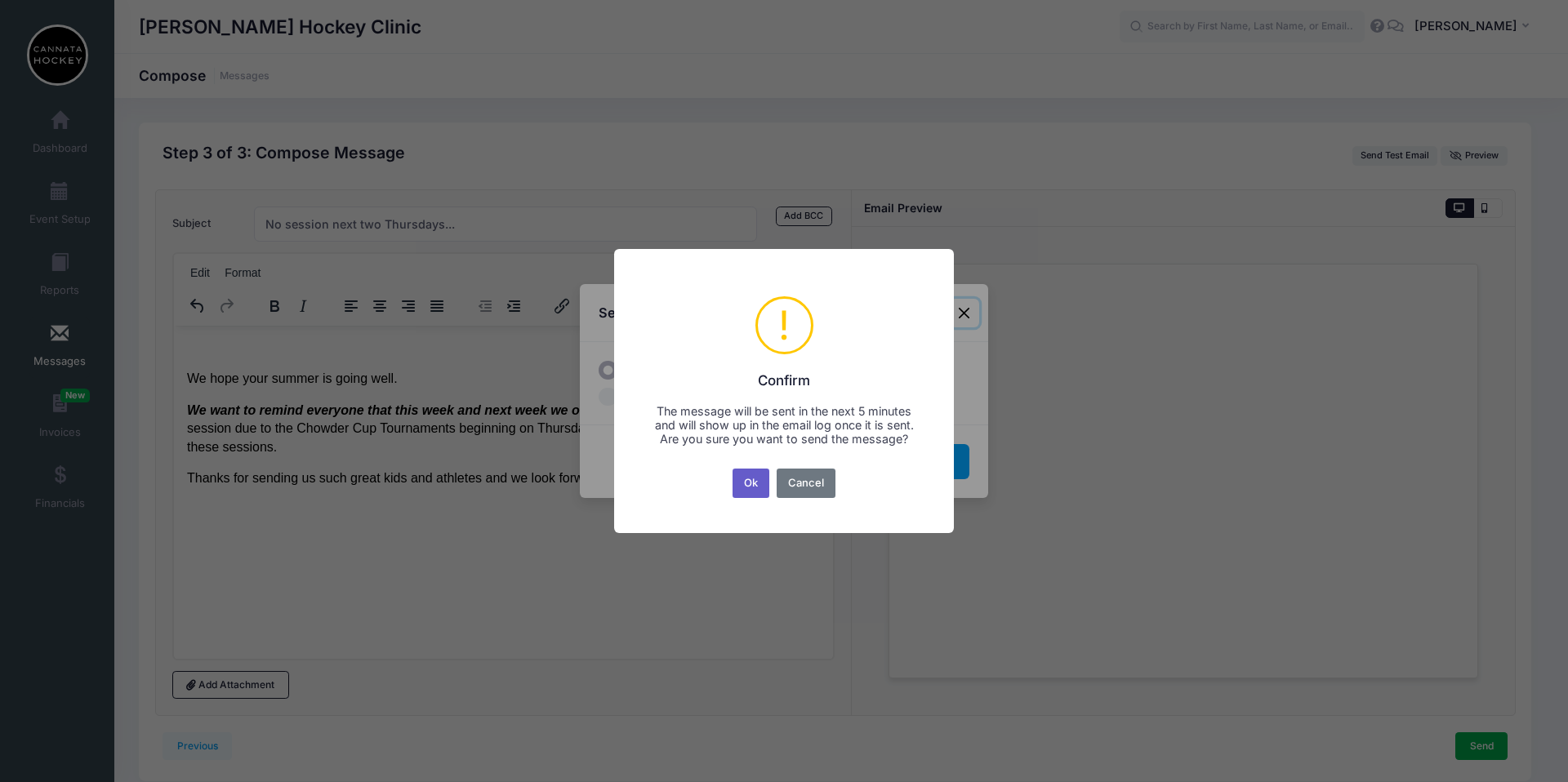 click on "Ok" at bounding box center [751, 483] 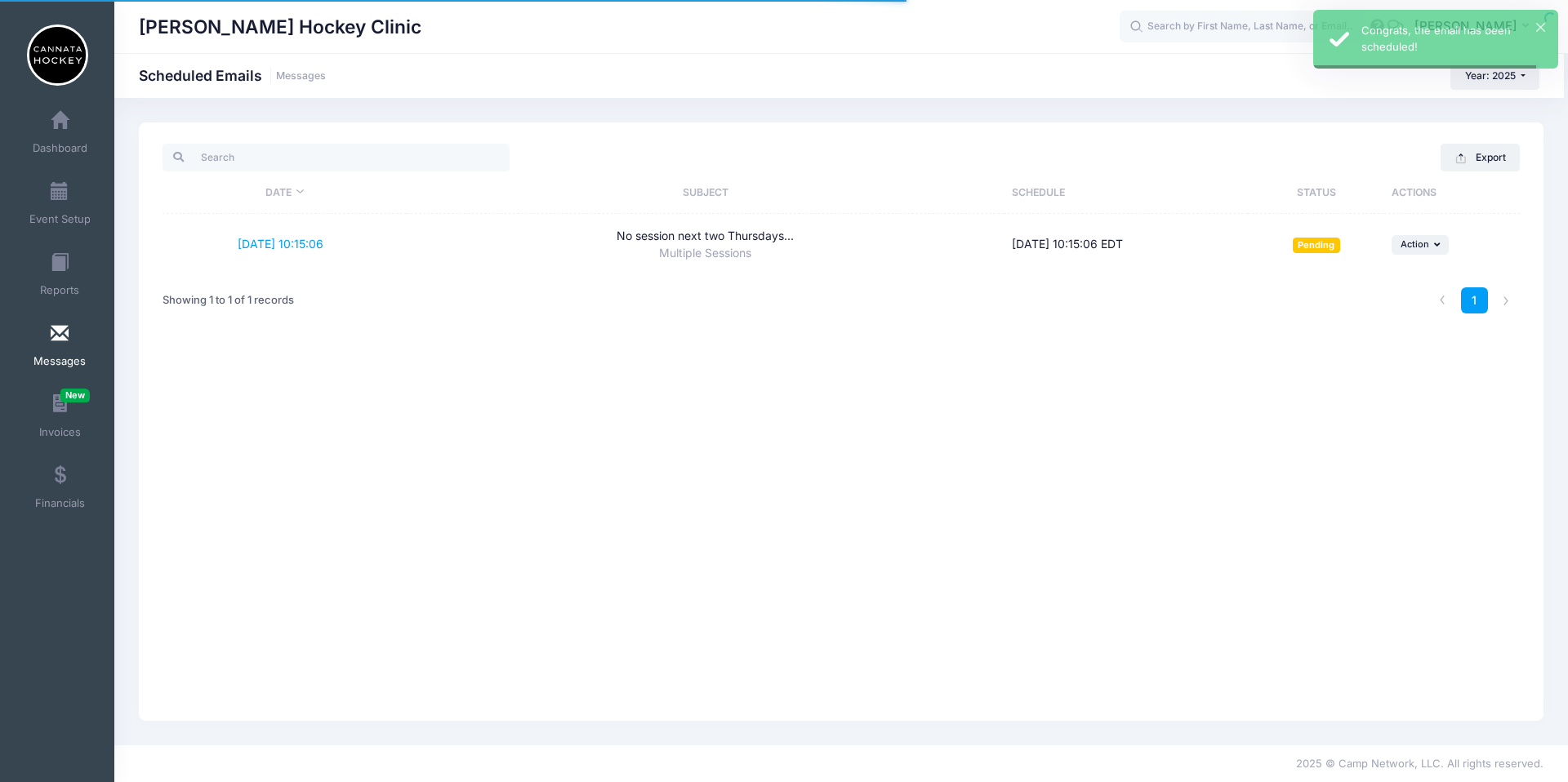 scroll, scrollTop: 0, scrollLeft: 0, axis: both 